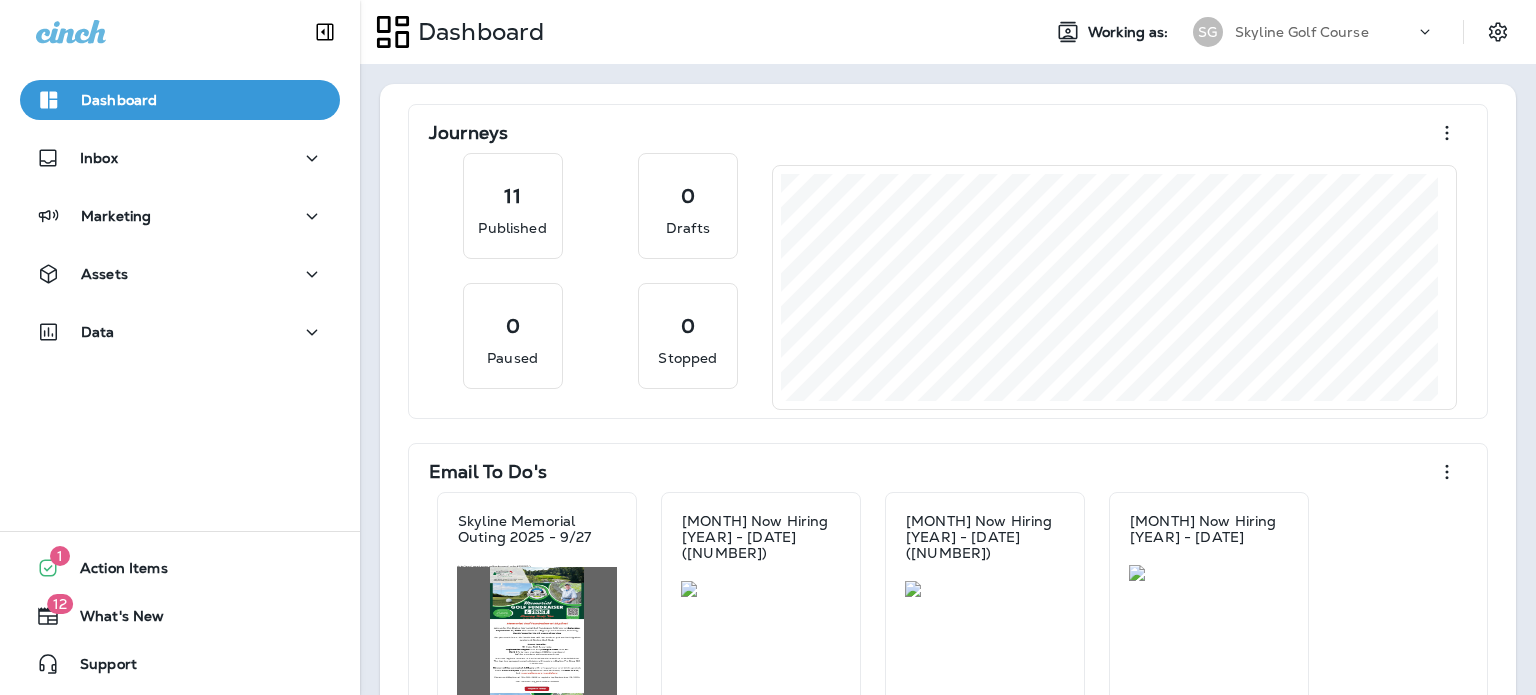 scroll, scrollTop: 0, scrollLeft: 0, axis: both 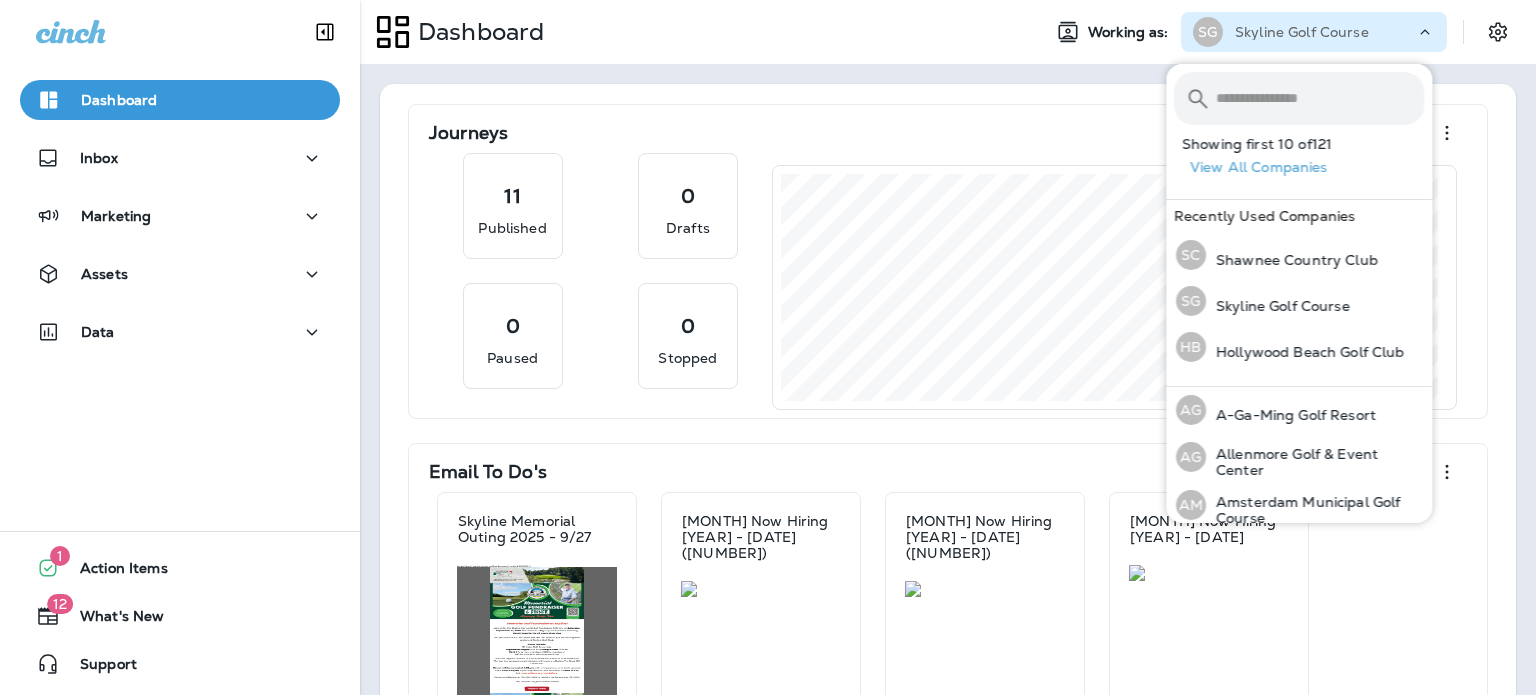 click at bounding box center [1320, 98] 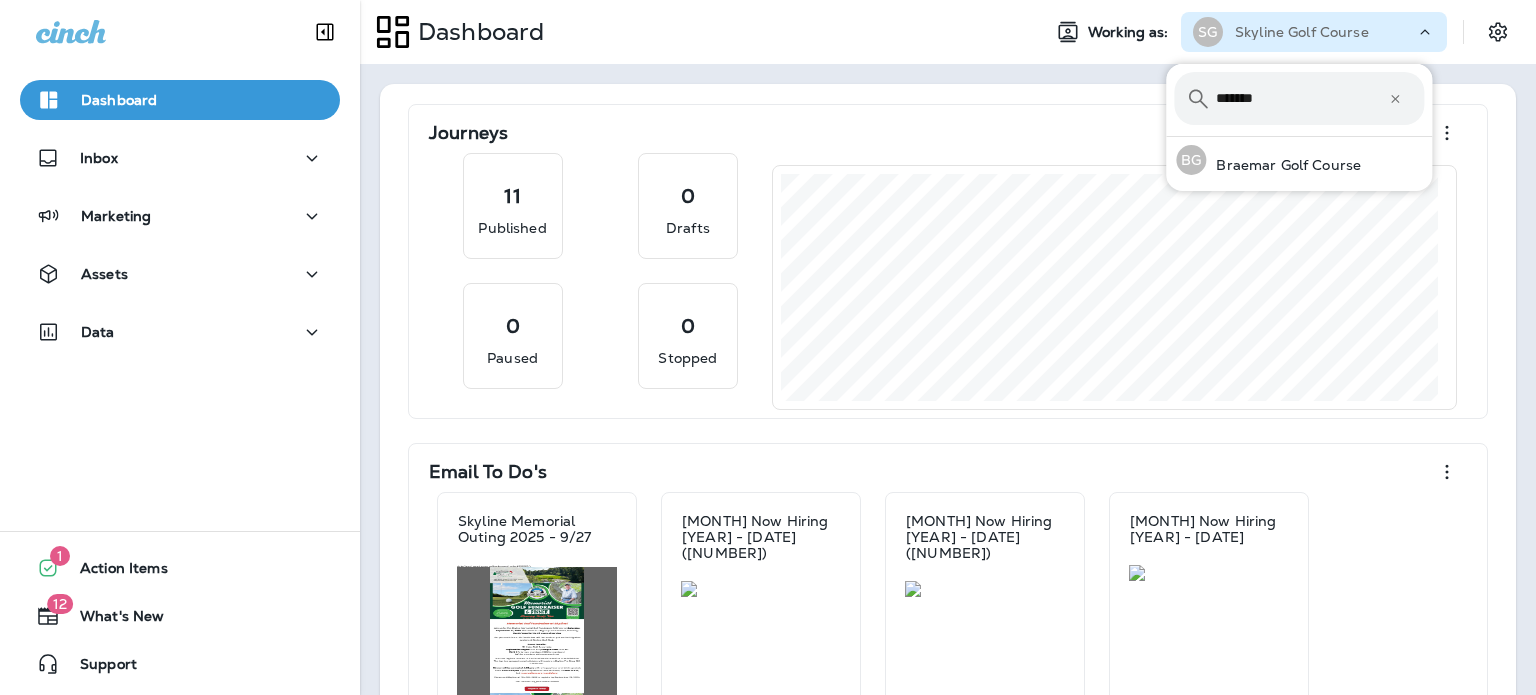 type on "*******" 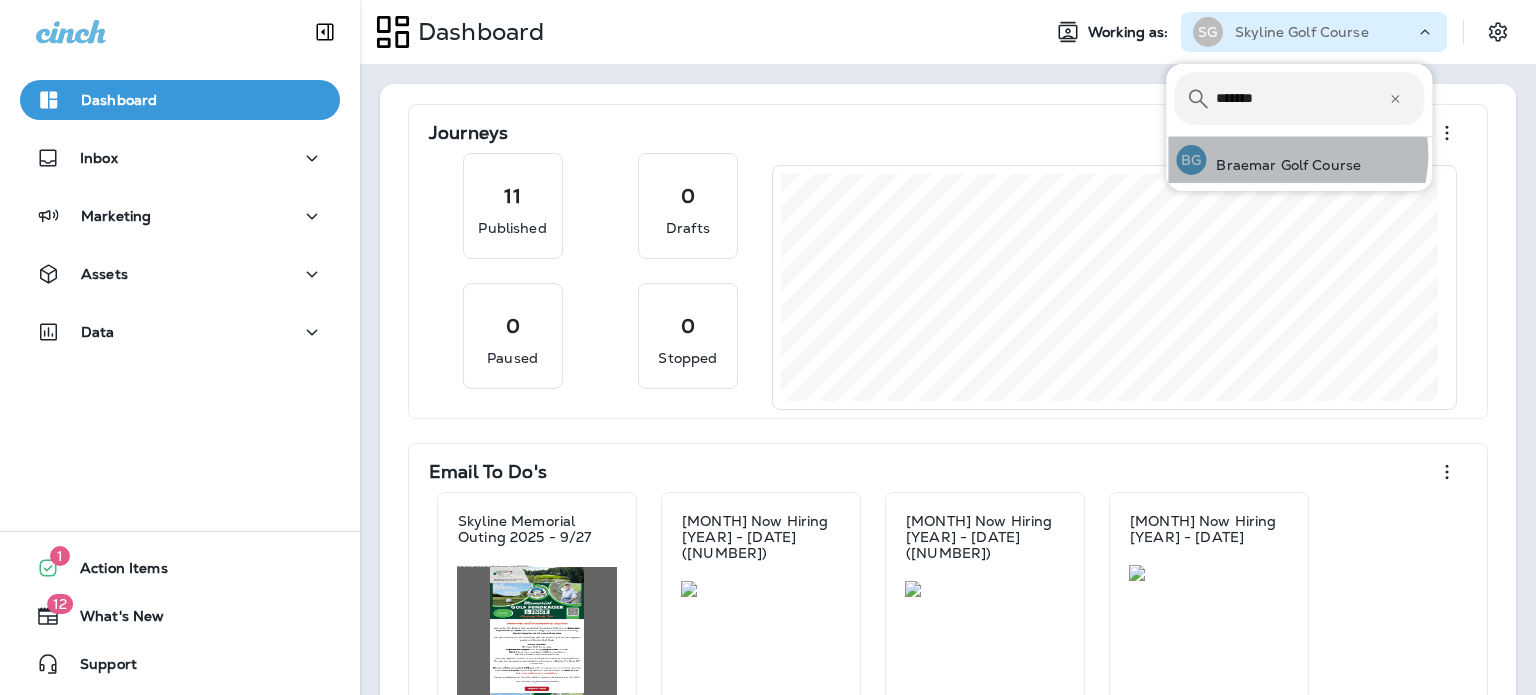 click on "Braemar Golf Course" at bounding box center [1283, 165] 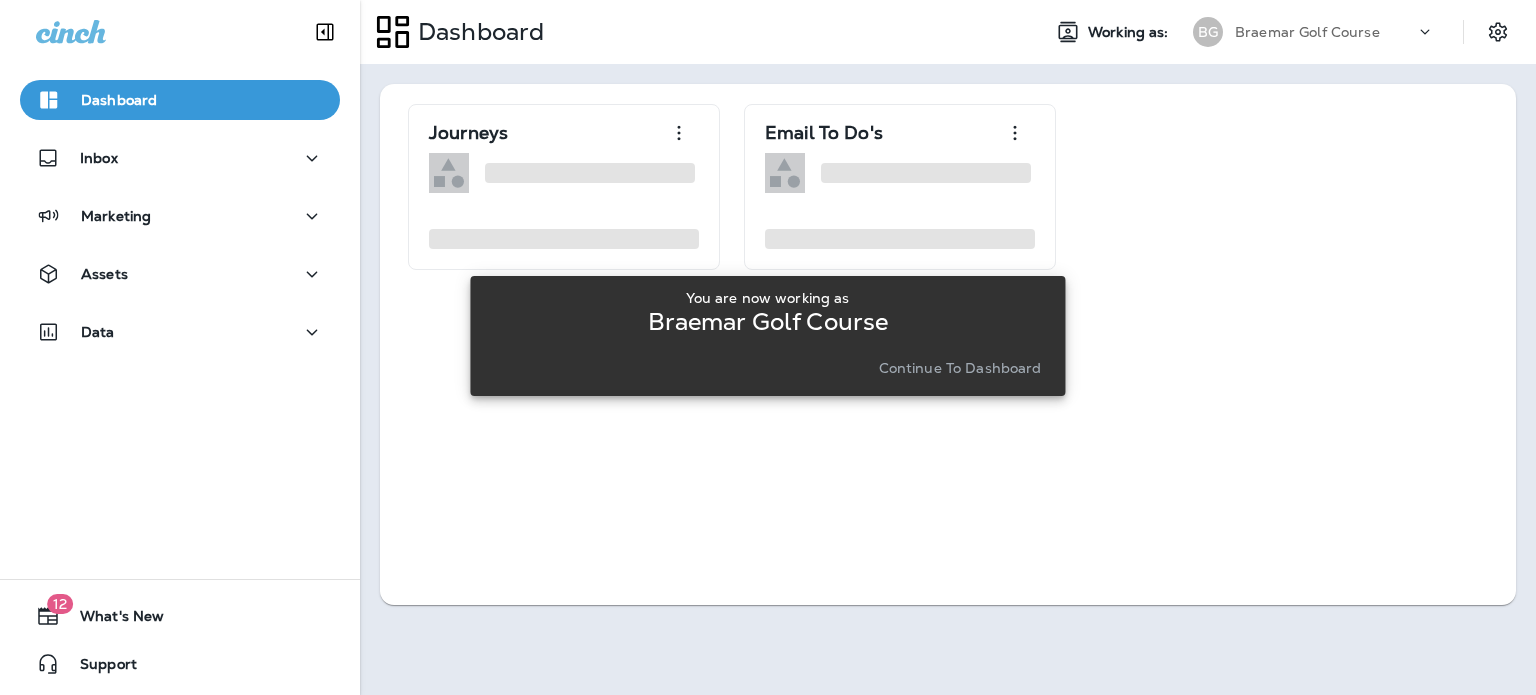 click on "Continue to Dashboard" at bounding box center [960, 368] 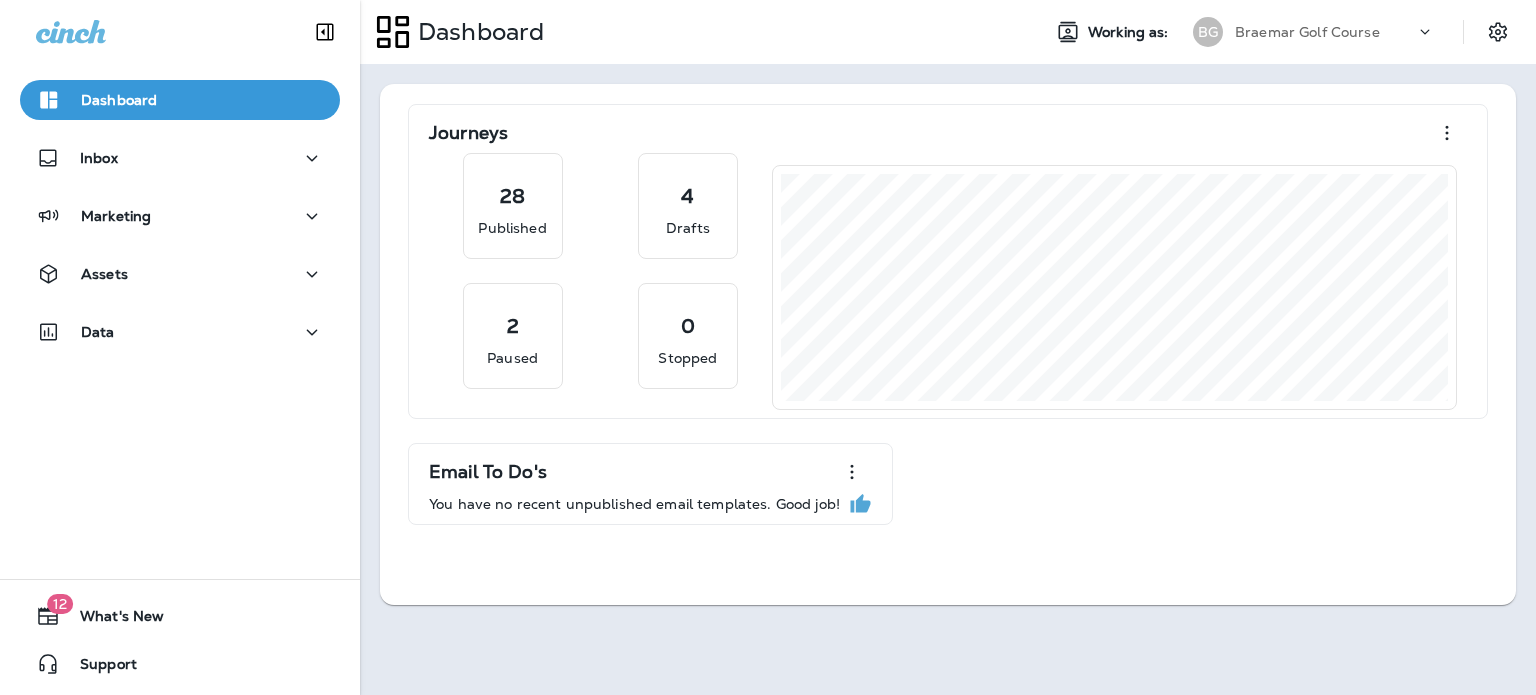 click on "Assets" at bounding box center [180, 274] 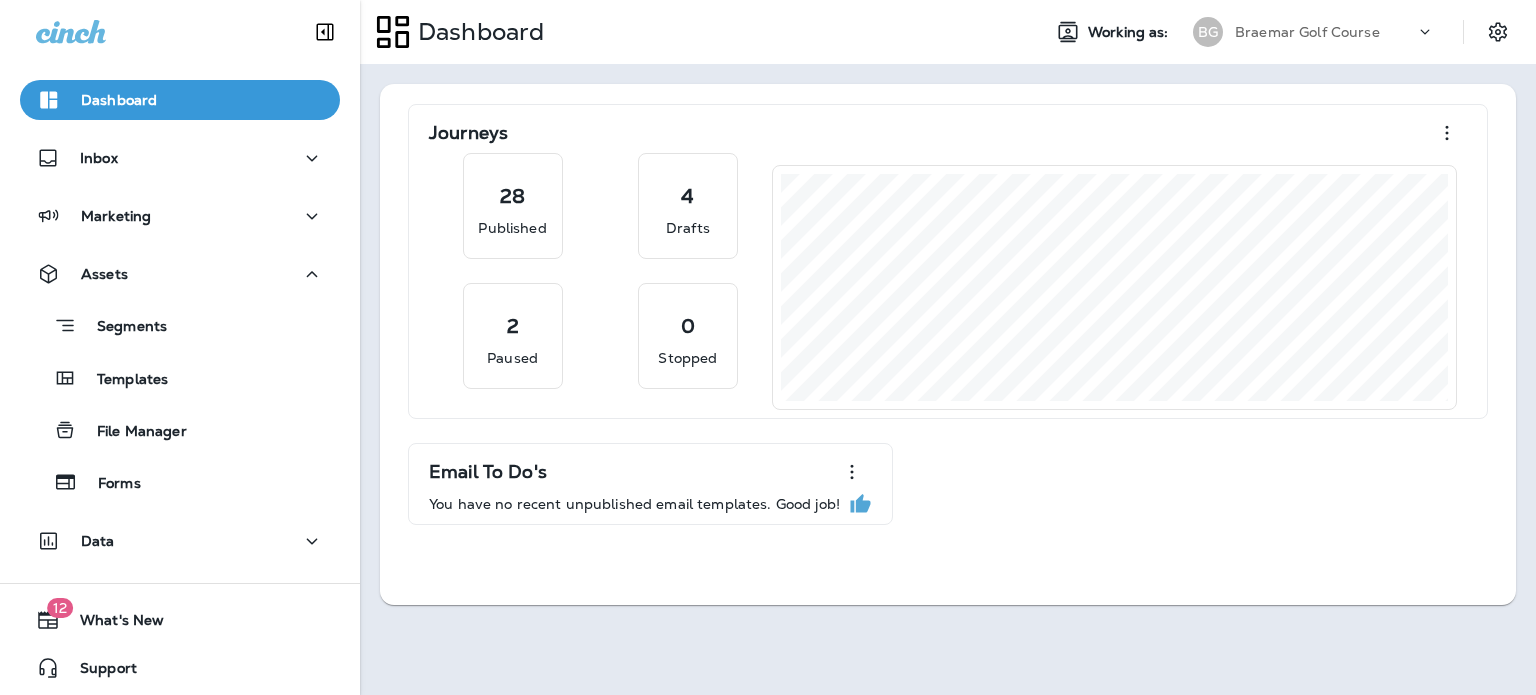 click on "Marketing" at bounding box center [180, 216] 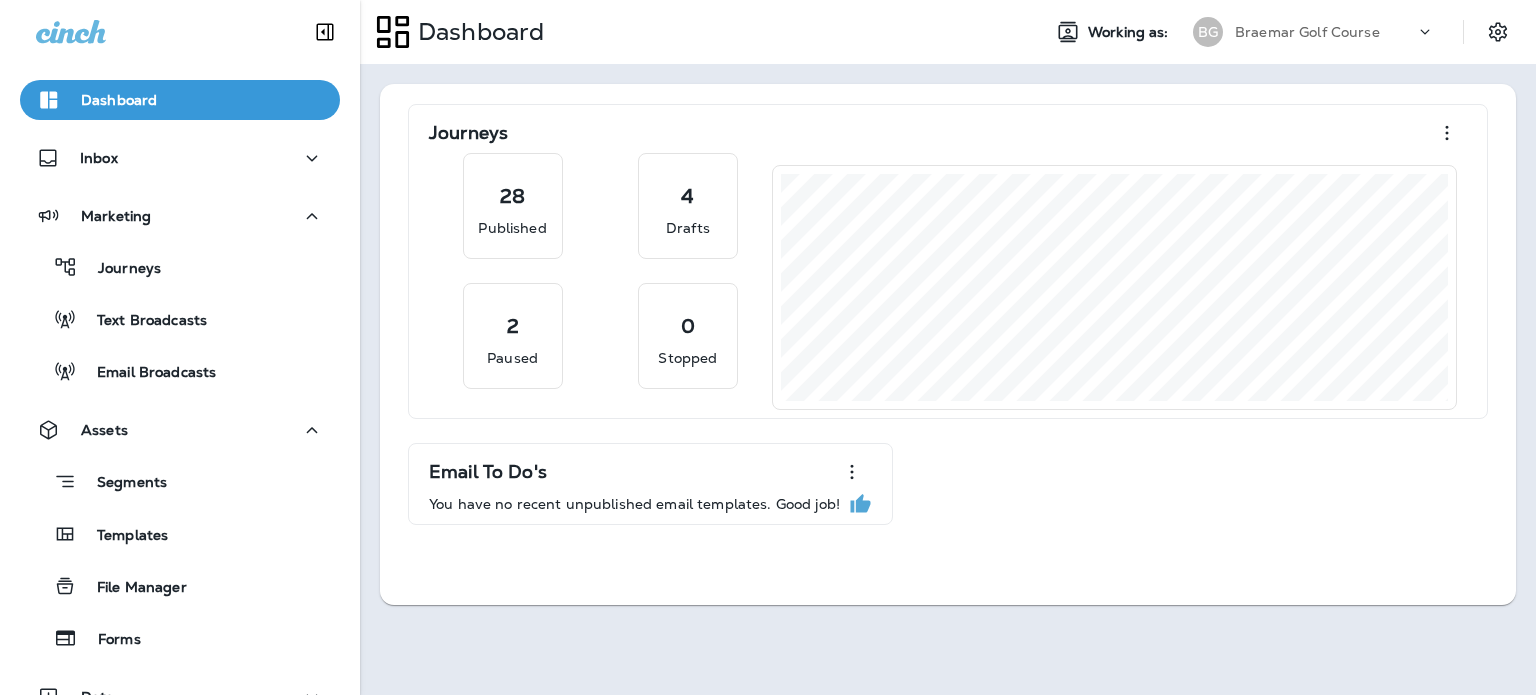 click on "Email Broadcasts" at bounding box center [146, 373] 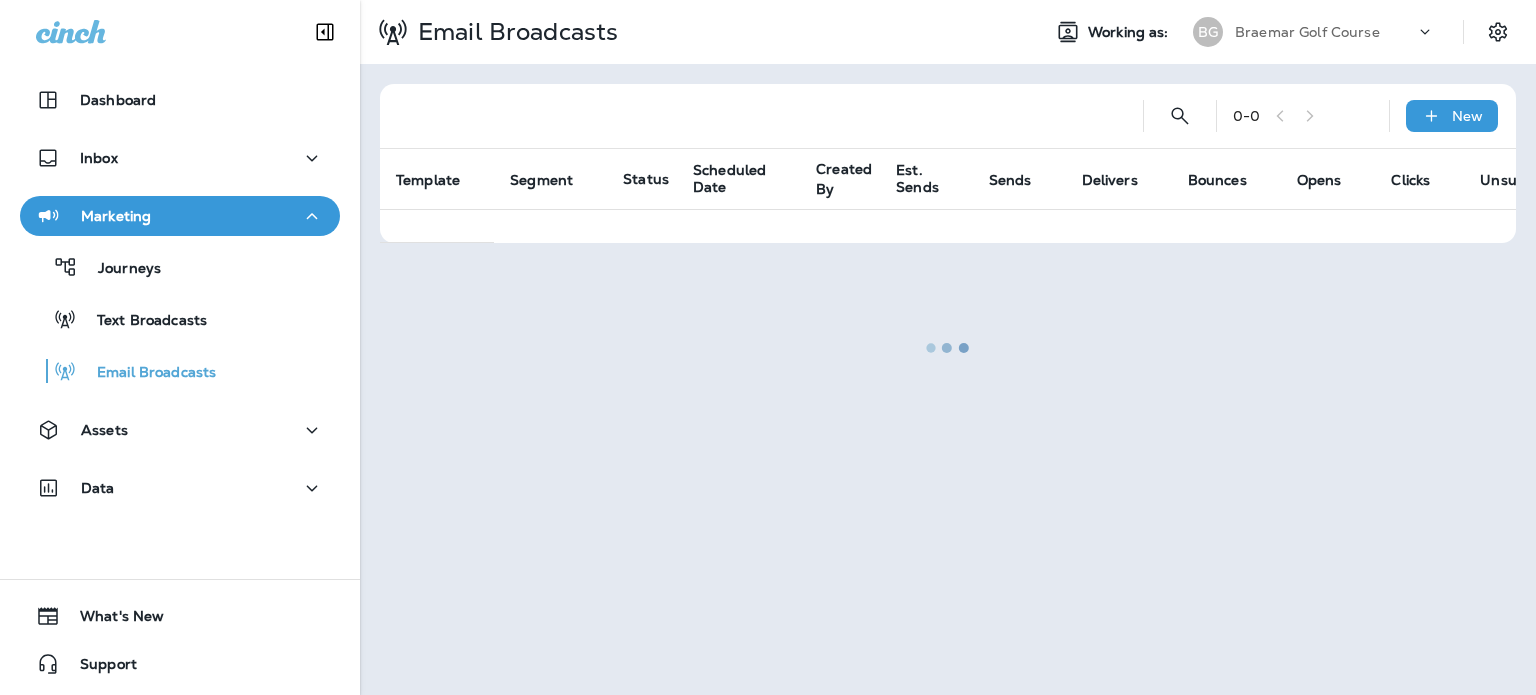 scroll, scrollTop: 0, scrollLeft: 0, axis: both 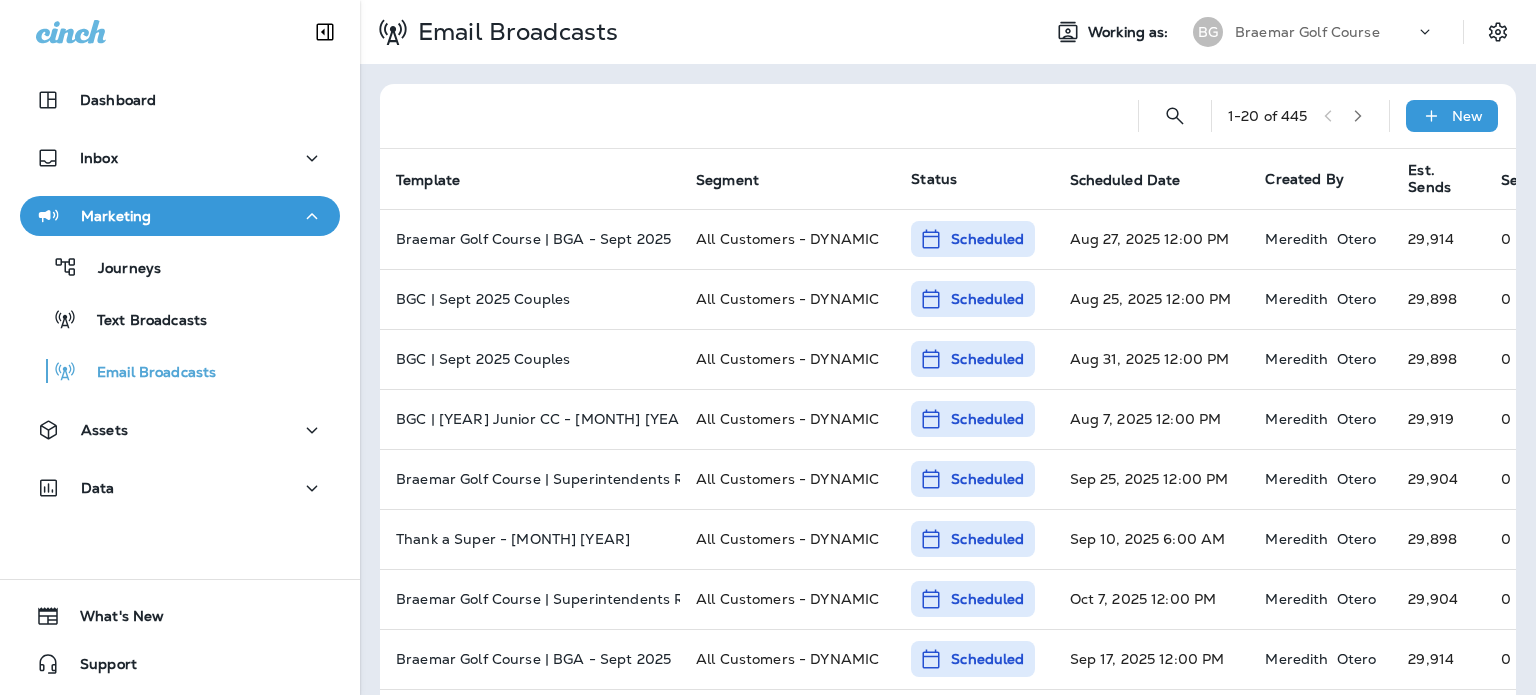 click on "Braemar Golf Course" at bounding box center (1325, 32) 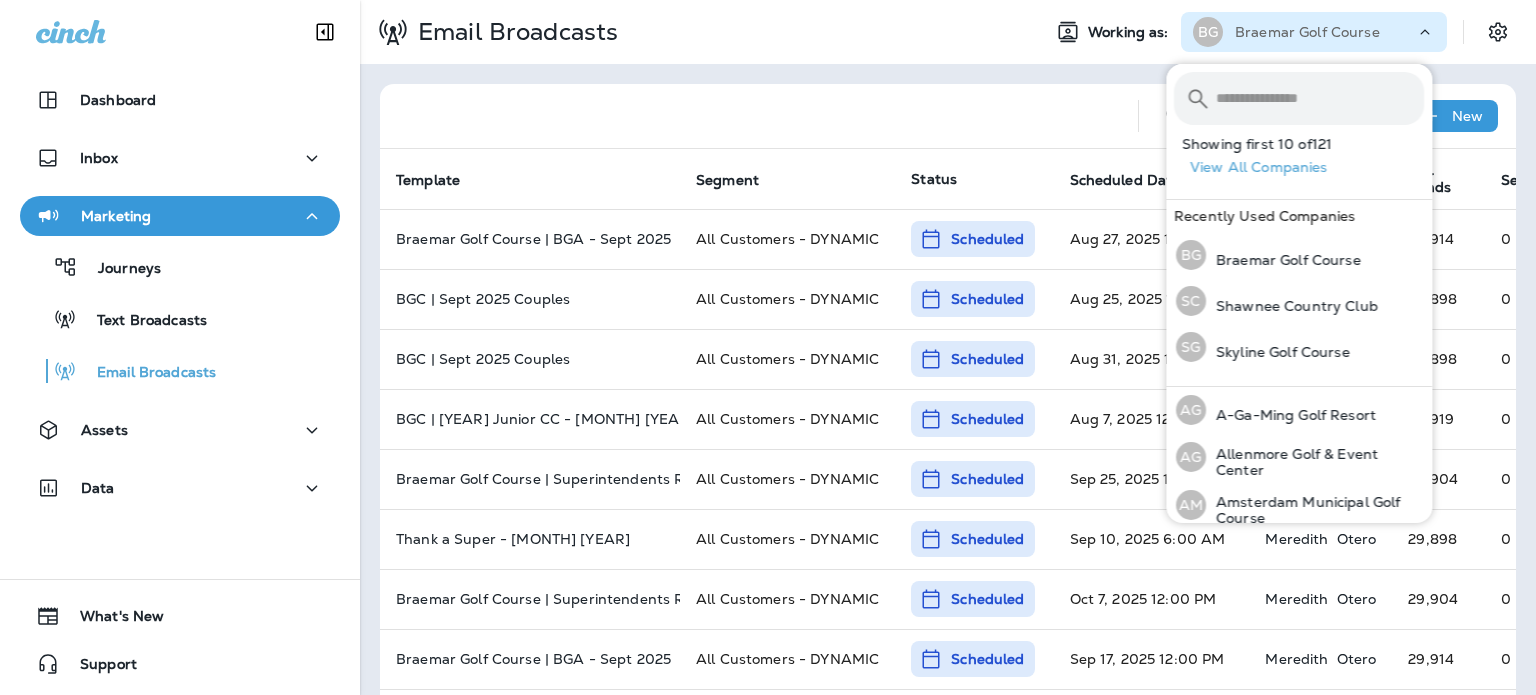click on "1 - 20 of 445 New Template Segment Status Scheduled Date Created By Est. Sends Sends Delivers Bounces Opens Clicks Unsubscribes Braemar Golf Course | BGA - [MONTH] [YEAR] All Customers - DYNAMIC Scheduled [MONTH] [DAY], [YEAR] [TIME] [AM/PM] [FIRST] [LAST] [NUMBER] 0 0 0 0 0 0 BGC | [MONTH] [YEAR] Couples All Customers - DYNAMIC Scheduled [MONTH] [DAY], [YEAR] [TIME] [AM/PM] [FIRST] [LAST] [NUMBER] 0 0 0 0 0 0 BGC | [MONTH] [YEAR] Couples All Customers - DYNAMIC Scheduled [MONTH] [DAY], [YEAR] [TIME] [AM/PM] [FIRST] [LAST] [NUMBER] 0 0 0 0 0 0 BGC | [YEAR] Junior CC - [MONTH] [YEAR] All Customers - DYNAMIC Scheduled [MONTH] [DAY], [YEAR] [TIME] [AM/PM] [FIRST] [LAST] [NUMBER] 0 0 0 0 0 0 Braemar Golf Course | Superintendents Revenge - October [YEAR] All Customers - DYNAMIC Scheduled [MONTH] [DAY], [YEAR] [TIME] [AM/PM] [FIRST] [LAST] [NUMBER] 0 0 0 0 0 0 Thank a Super - [MONTH] [YEAR] All Customers - DYNAMIC Scheduled [MONTH] [DAY], [YEAR] [TIME] [AM/PM] [FIRST] [LAST] [NUMBER] 0 0 0 0 0 0 Braemar Golf Course | Superintendents Revenge - October [YEAR] All Customers - DYNAMIC" at bounding box center [948, 747] 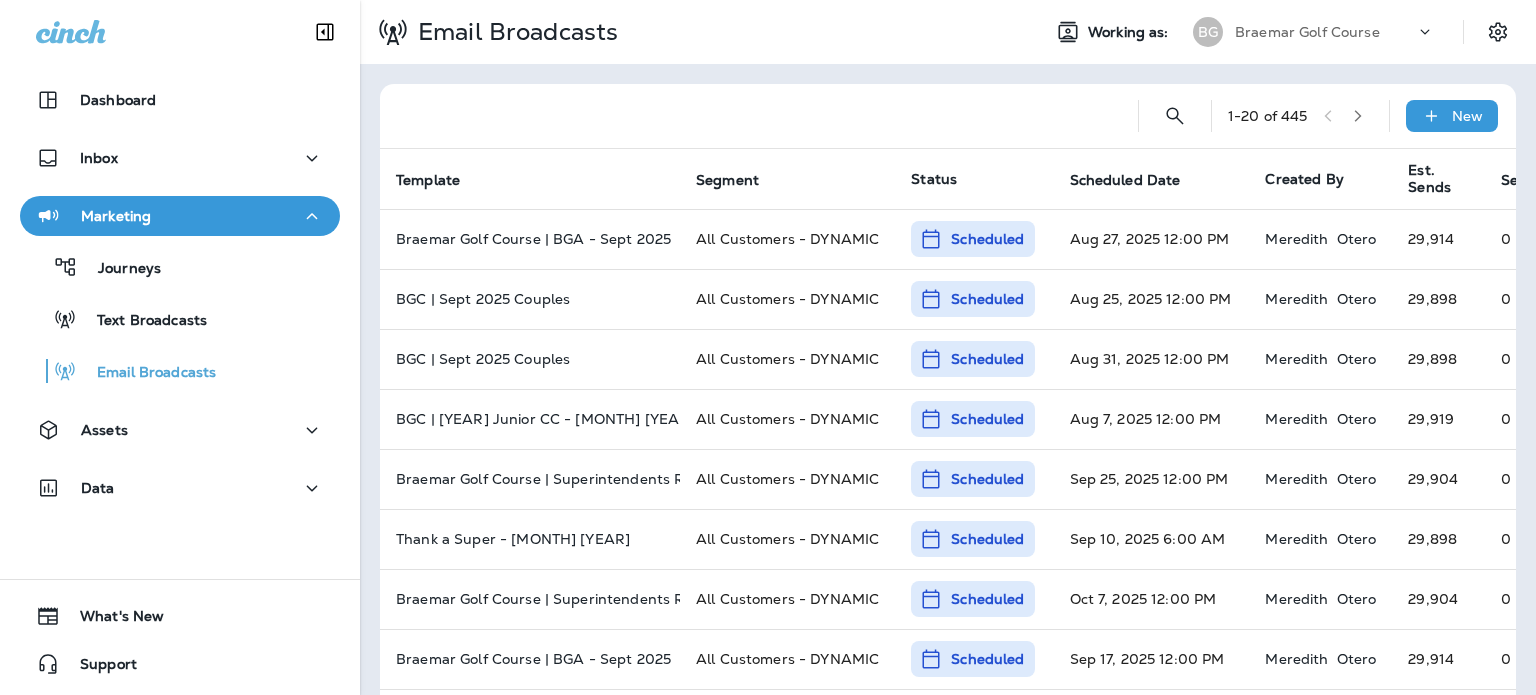 click on "Scheduled Date" at bounding box center (1125, 180) 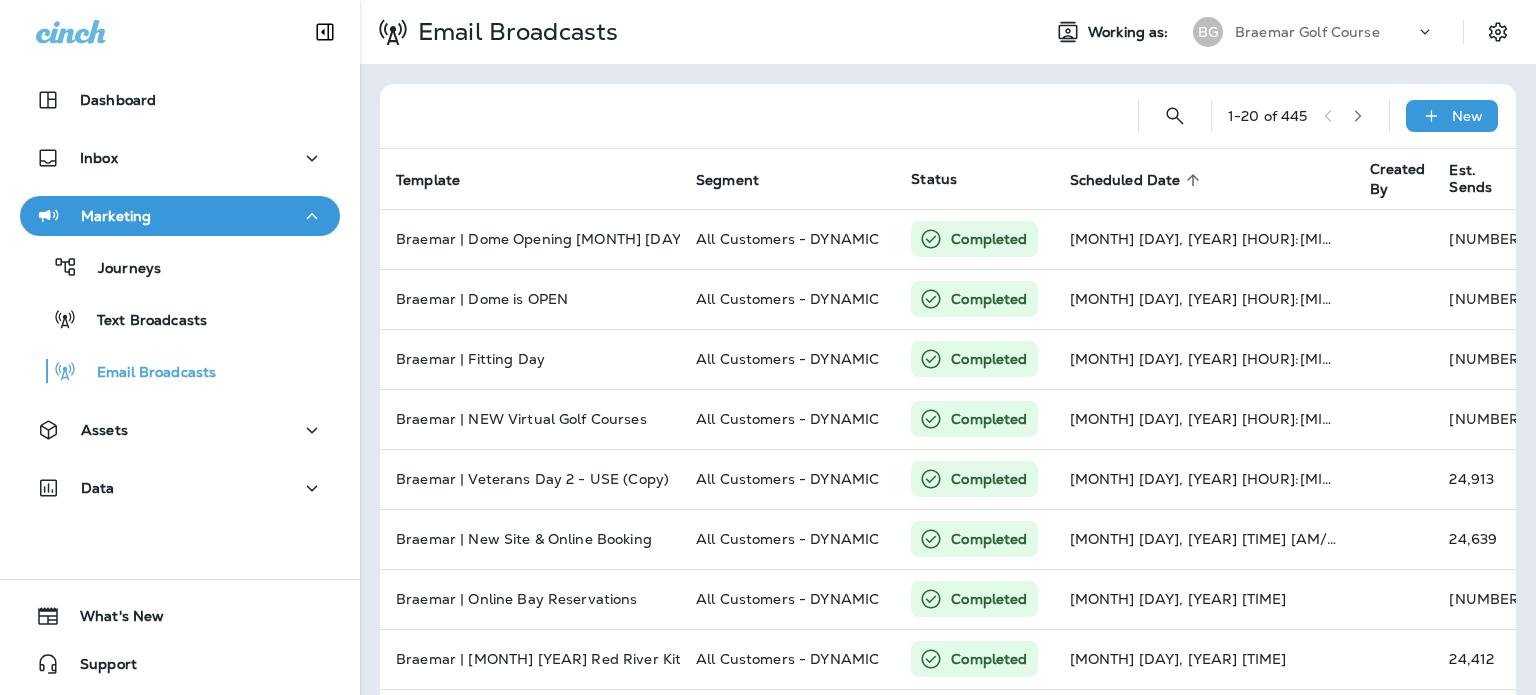 click on "Scheduled Date" at bounding box center [1125, 180] 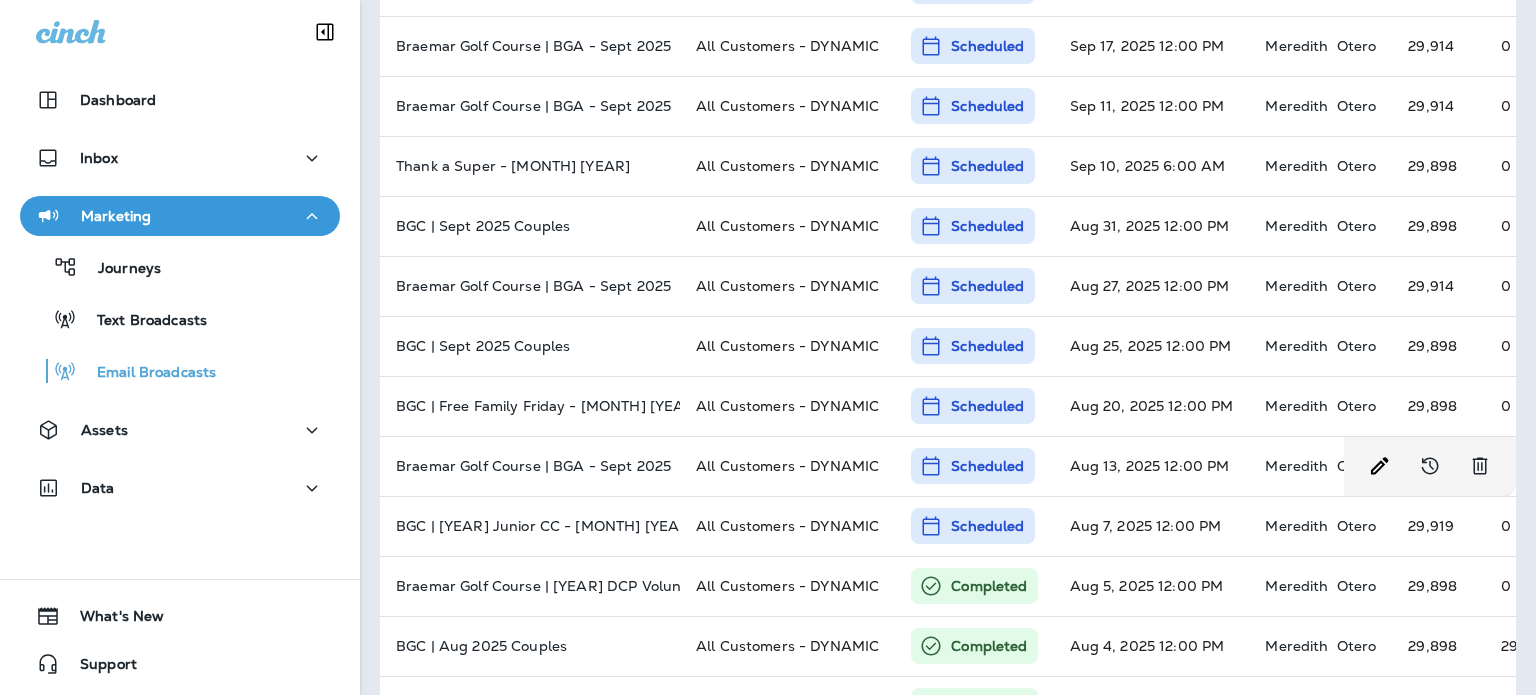 scroll, scrollTop: 400, scrollLeft: 0, axis: vertical 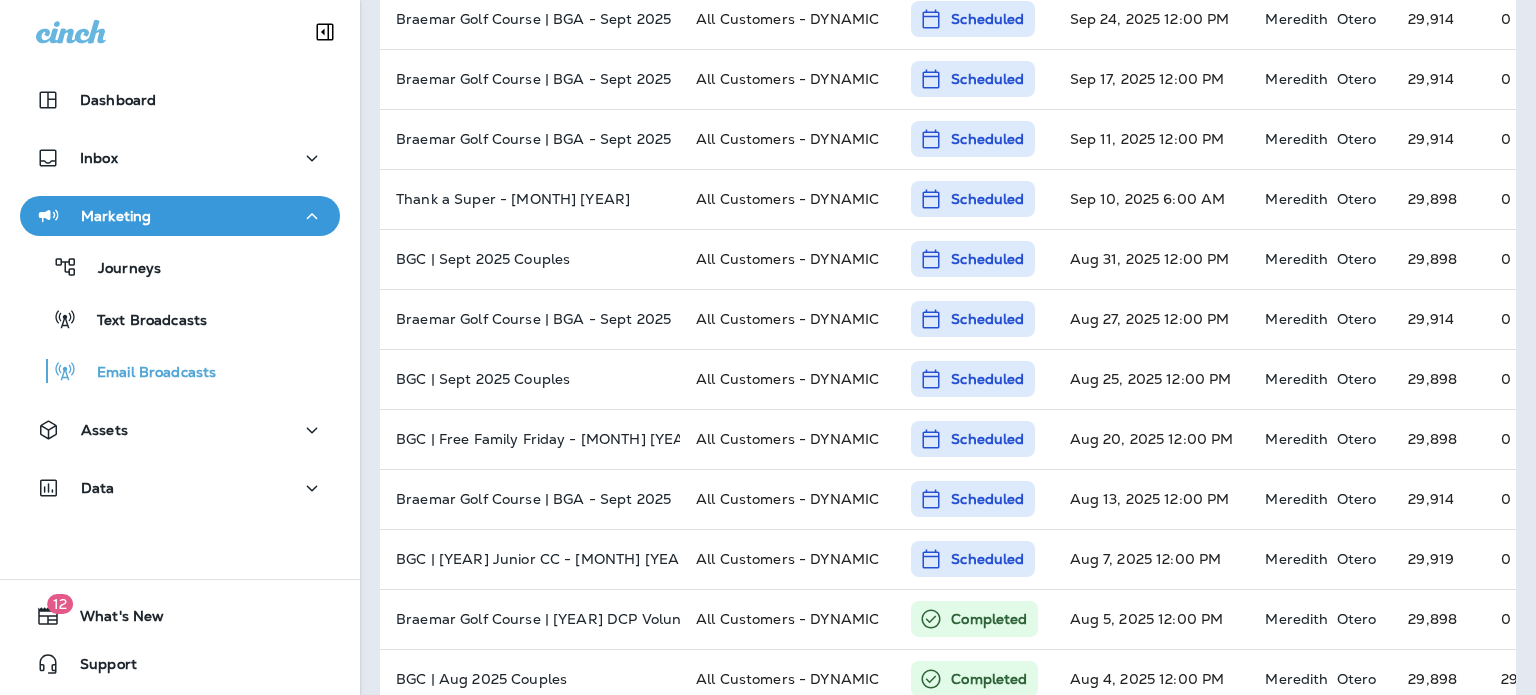 click at bounding box center [180, 30] 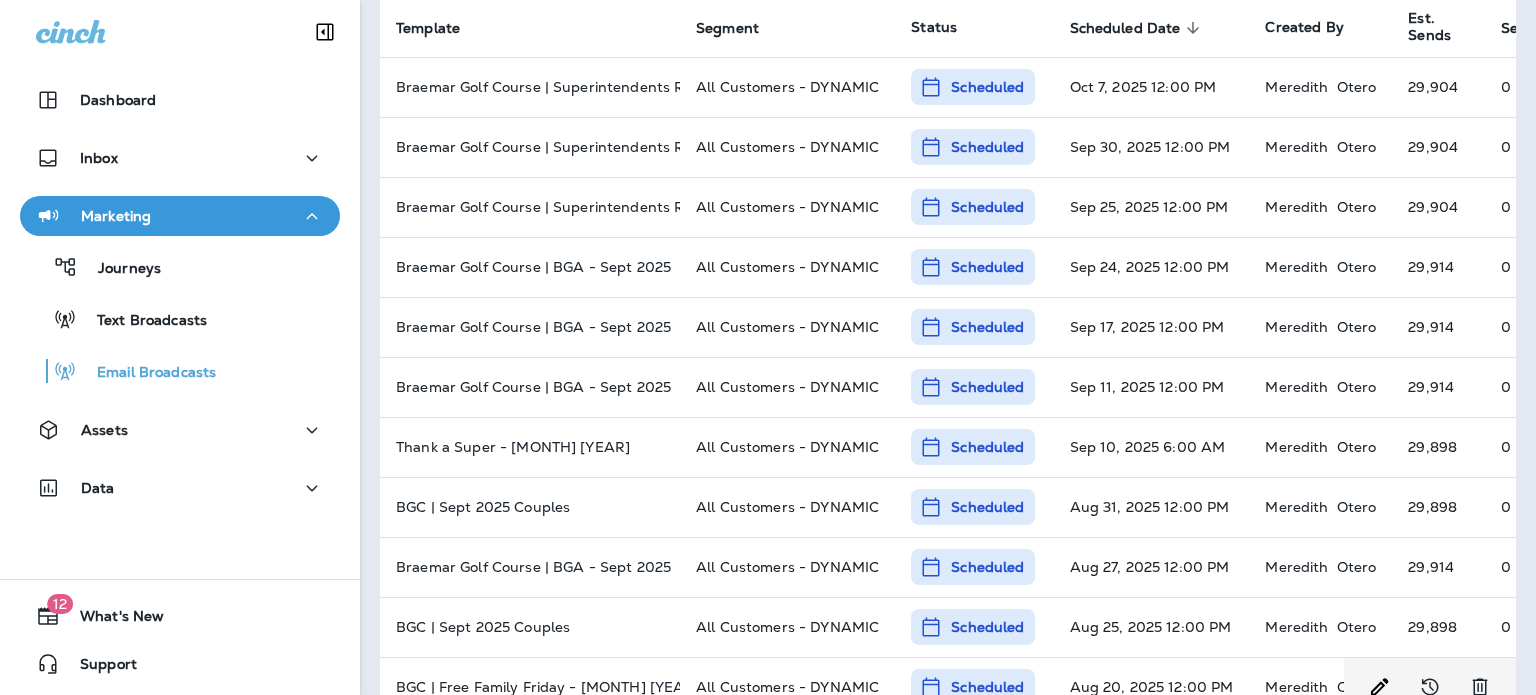 scroll, scrollTop: 0, scrollLeft: 0, axis: both 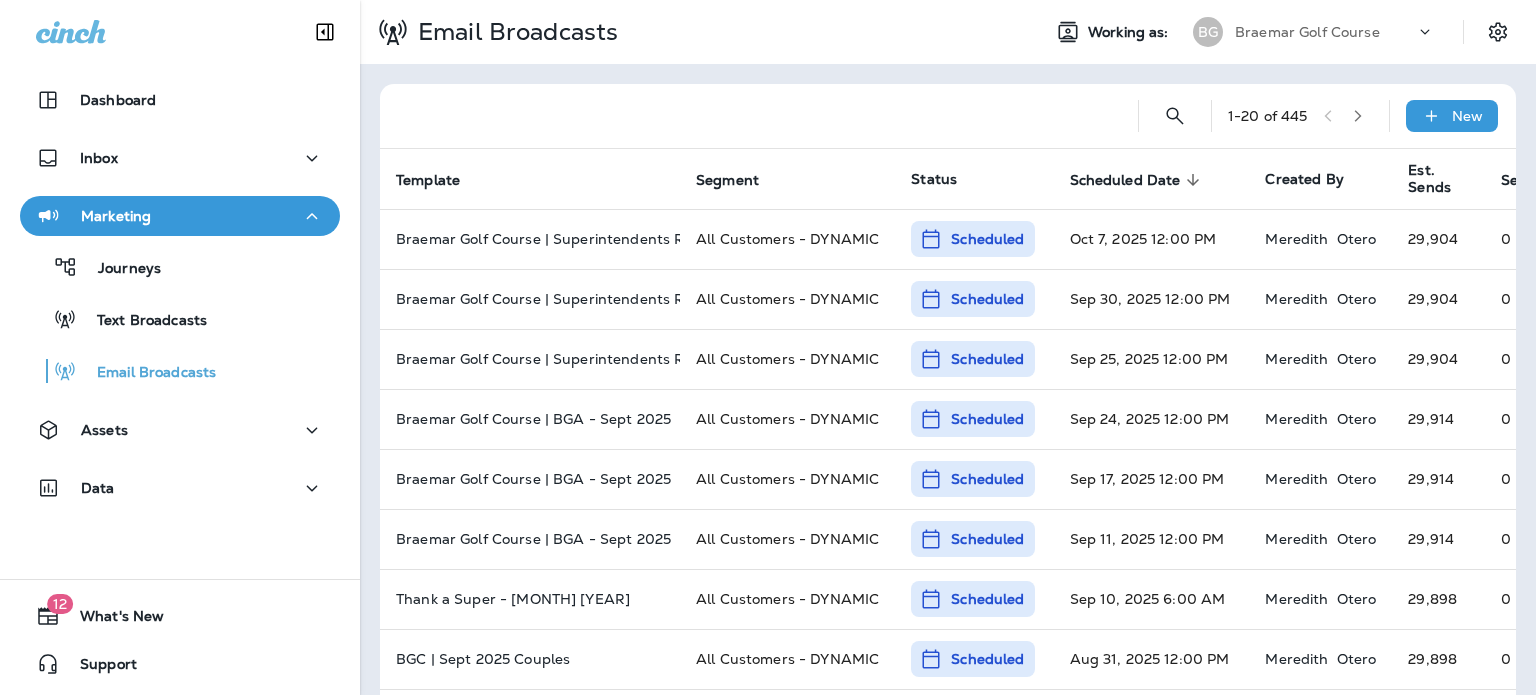 click at bounding box center (1358, 116) 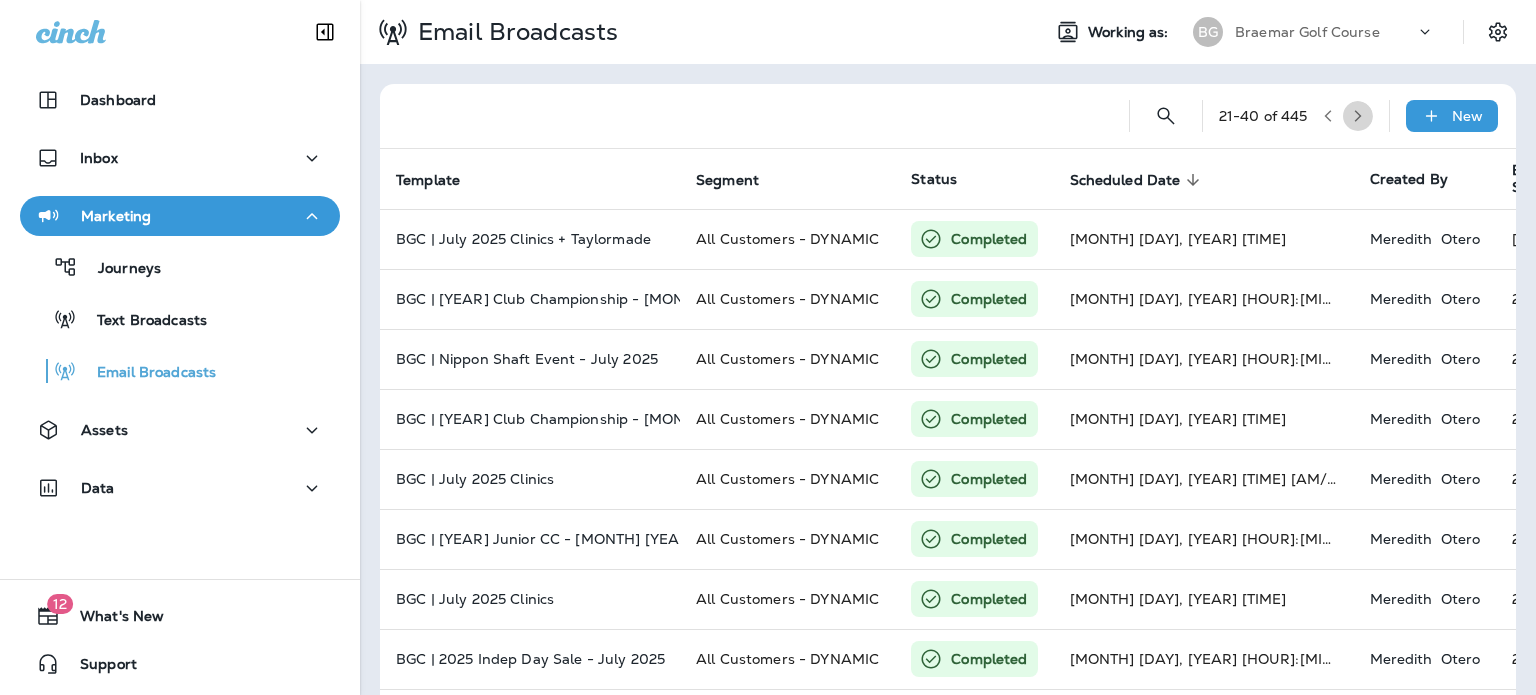 click at bounding box center [1358, 116] 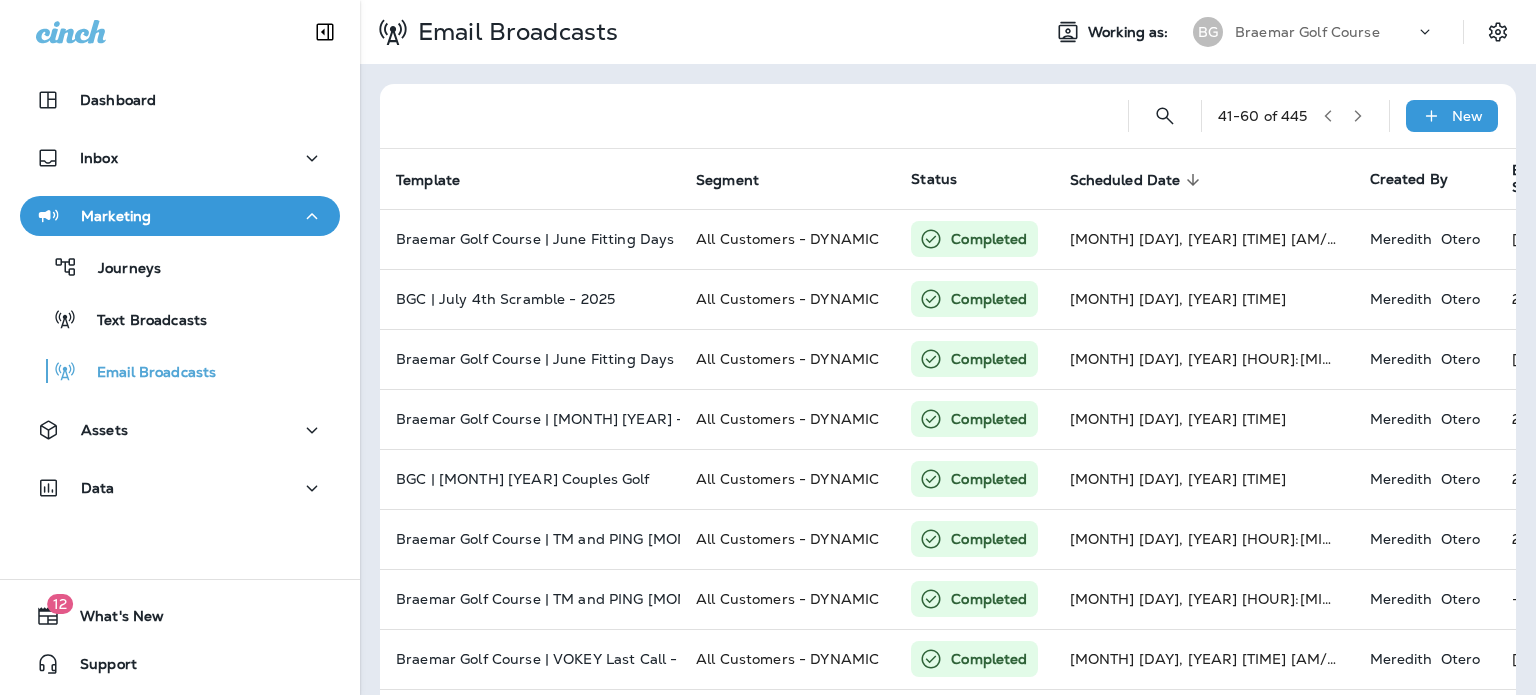 click on "[NUMBER] - [NUMBER] of [NUMBER] New" at bounding box center (952, 116) 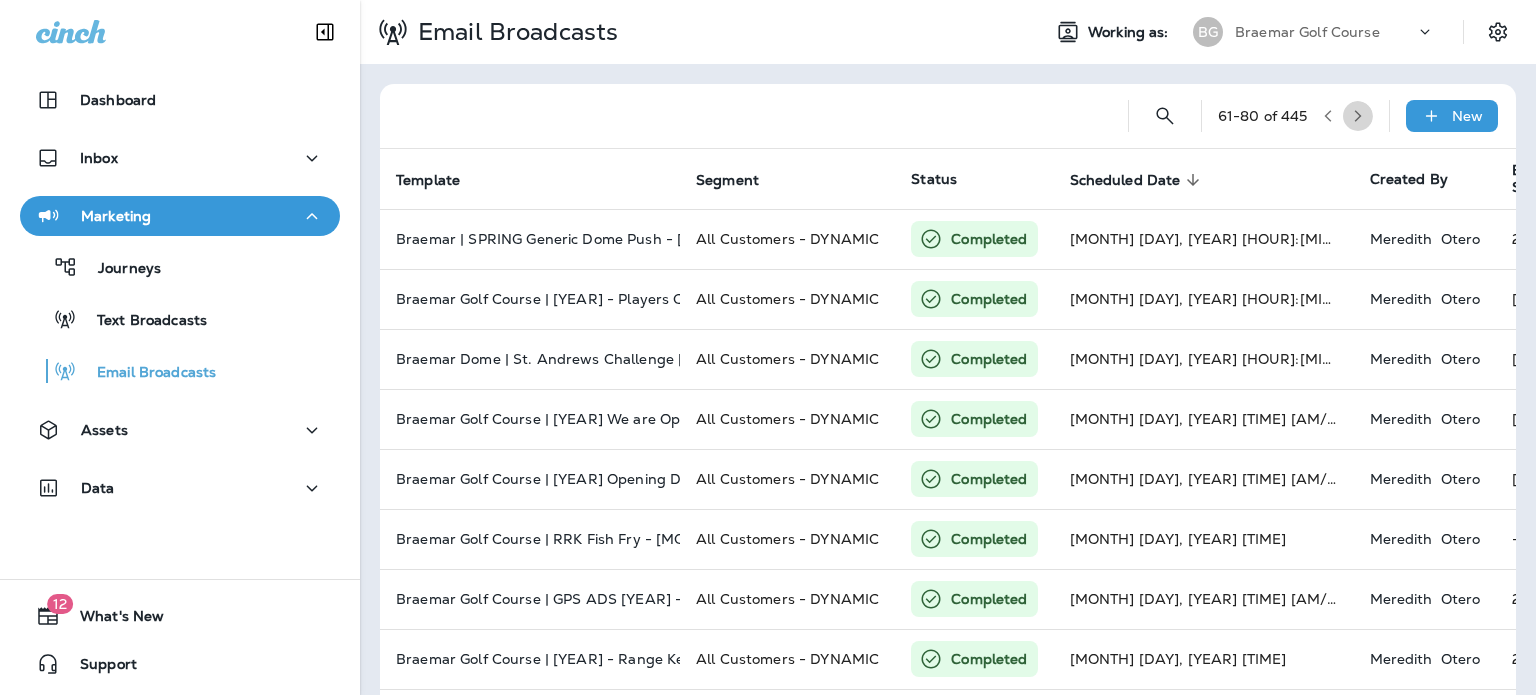 click at bounding box center [1358, 116] 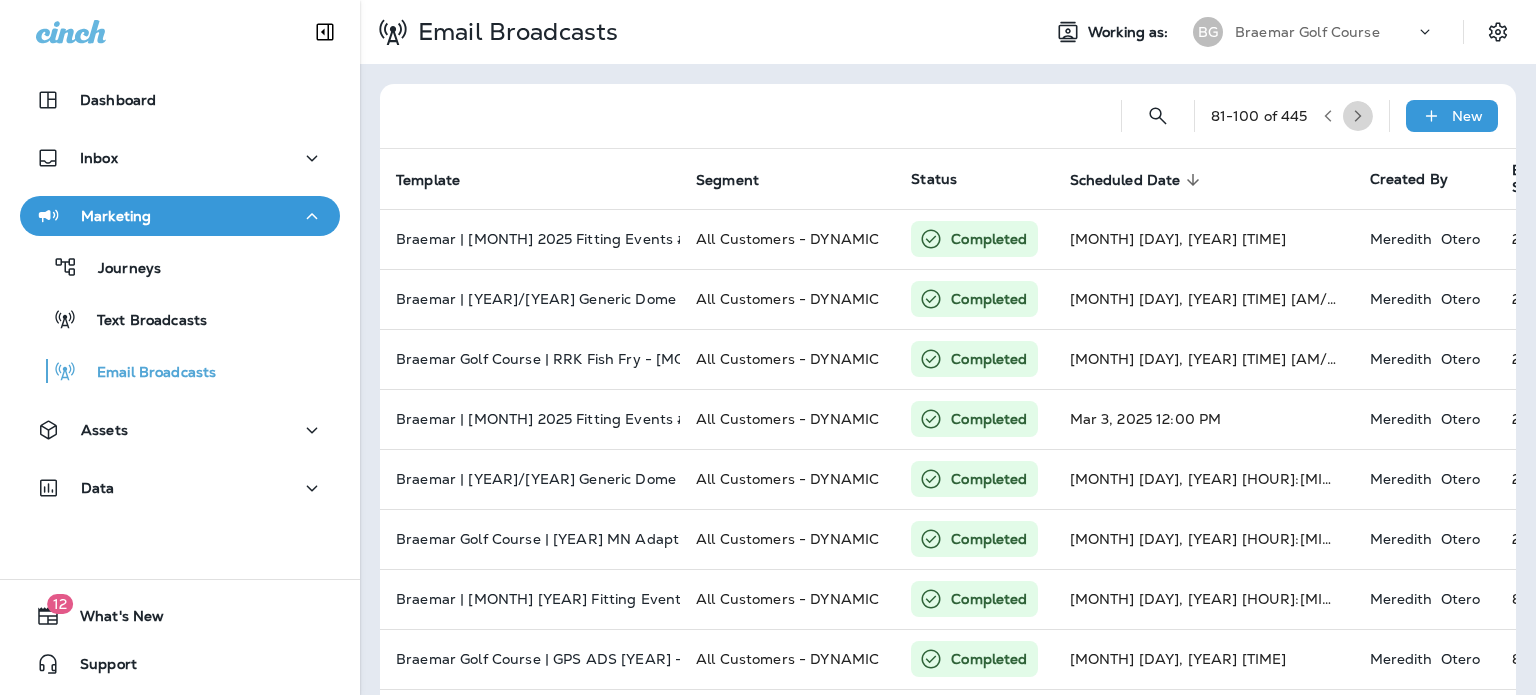 click at bounding box center (1358, 116) 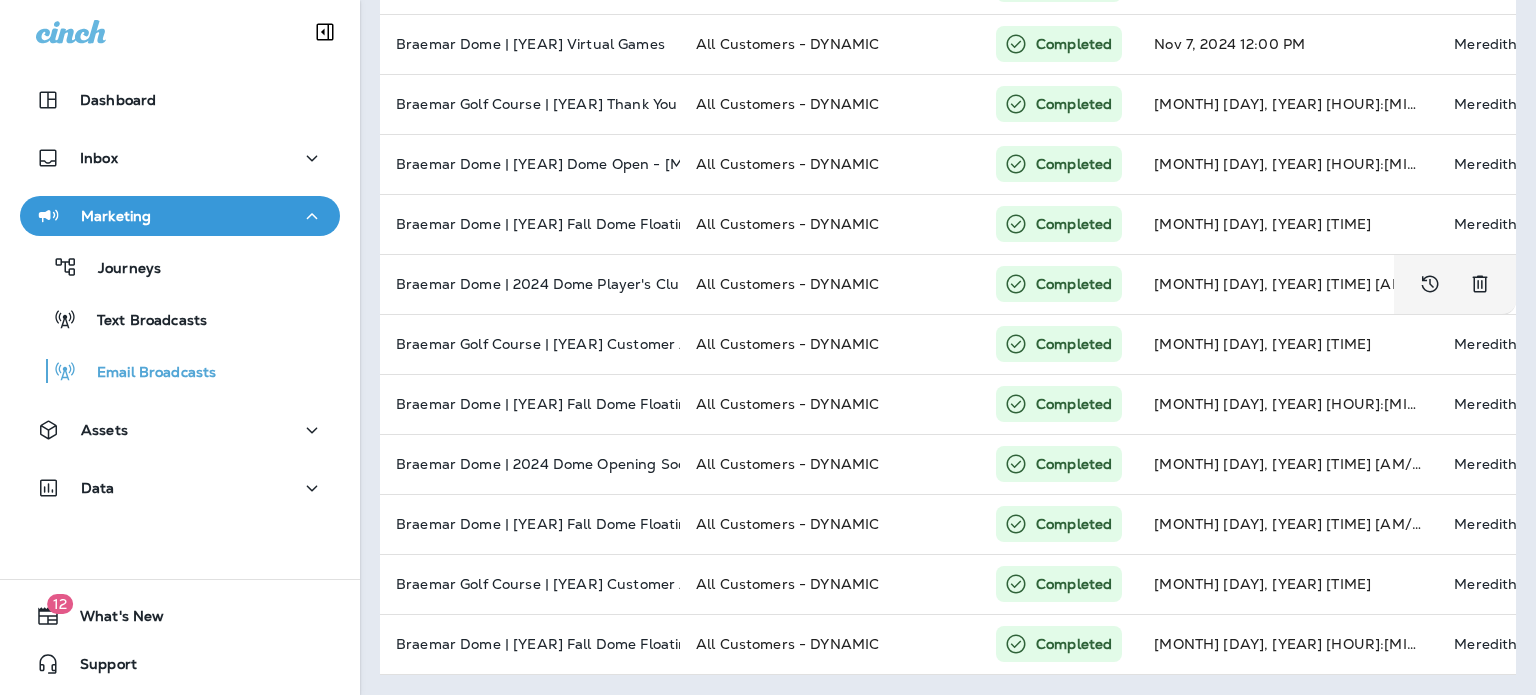 scroll, scrollTop: 749, scrollLeft: 0, axis: vertical 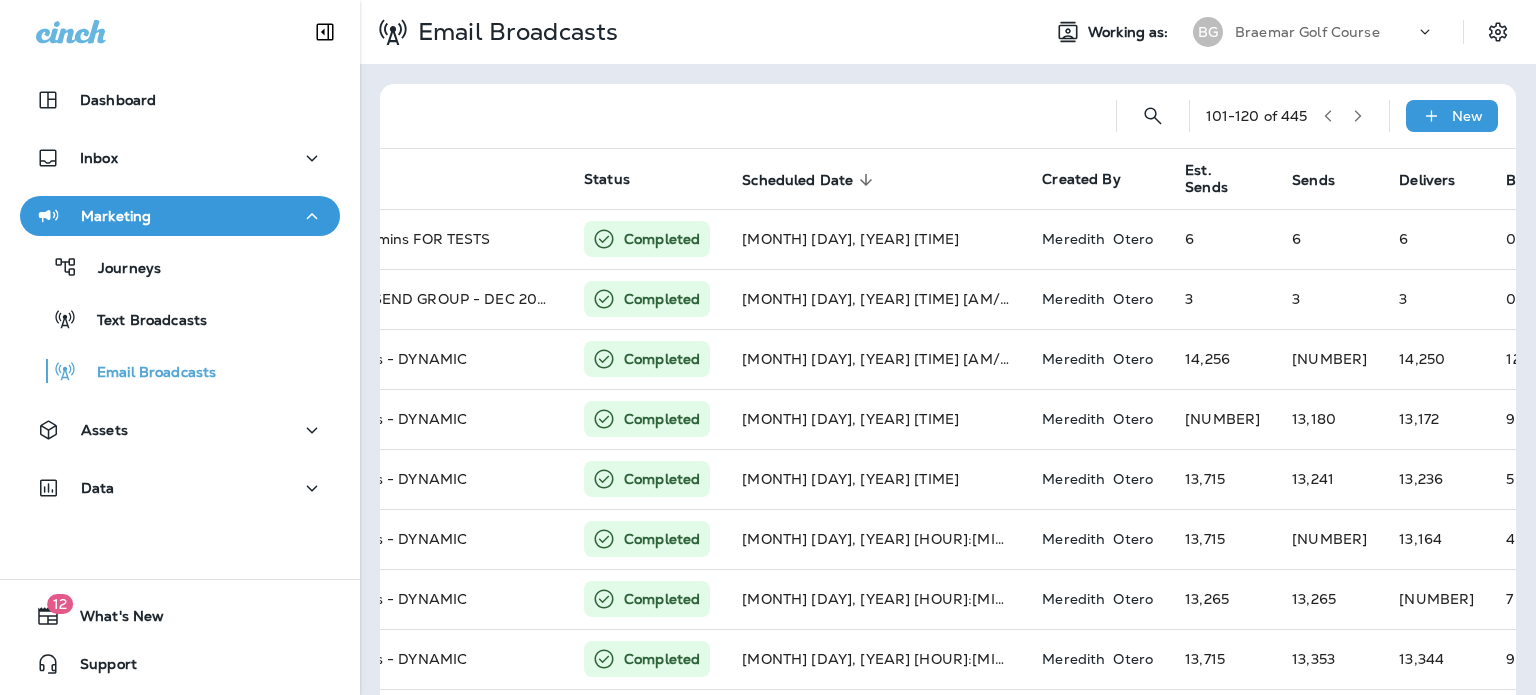 click 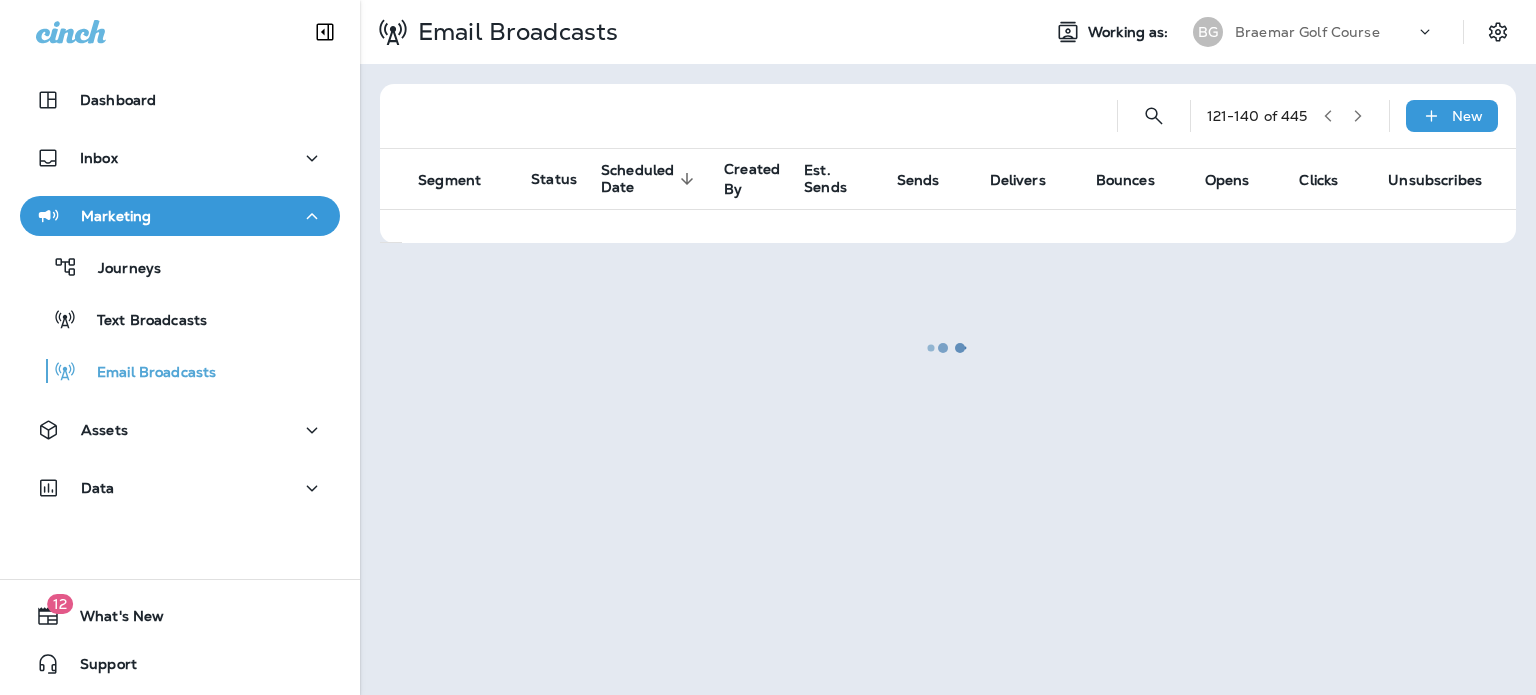 scroll, scrollTop: 0, scrollLeft: 80, axis: horizontal 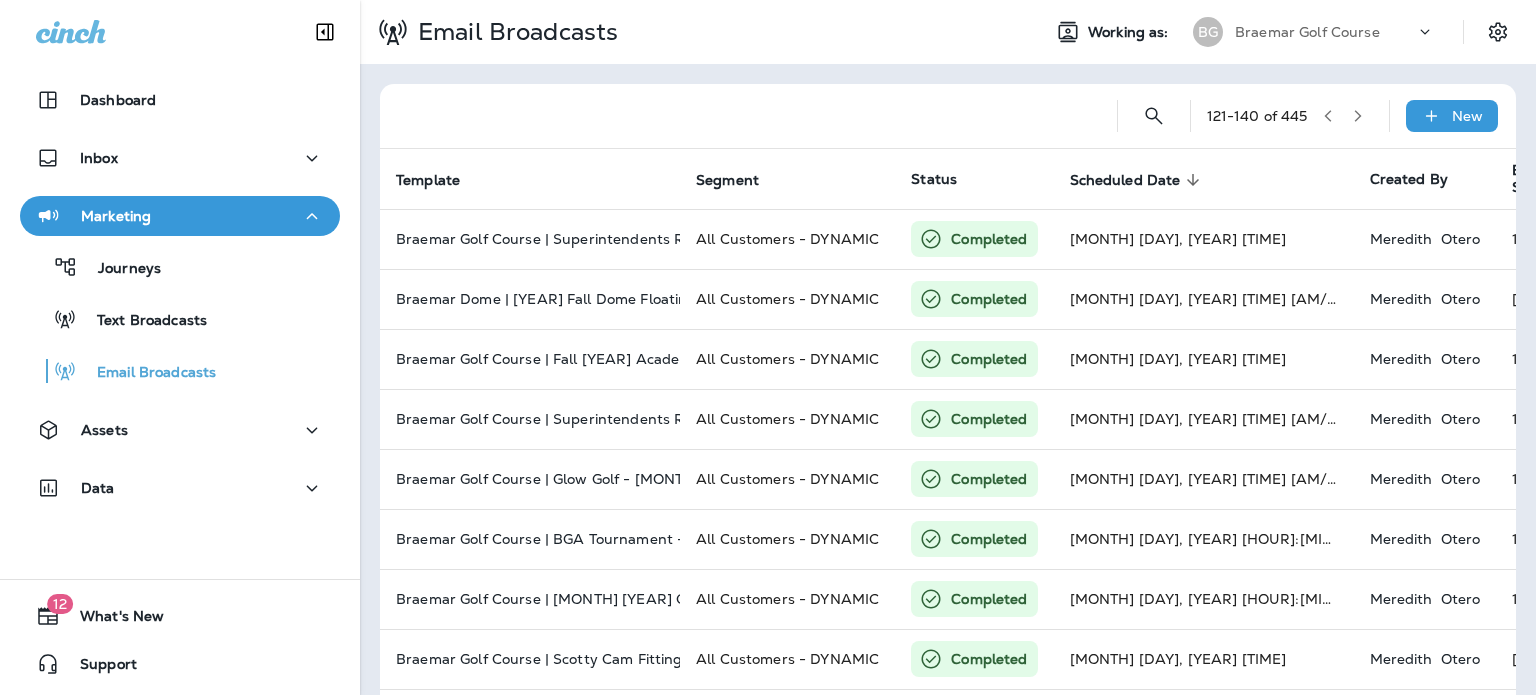 click 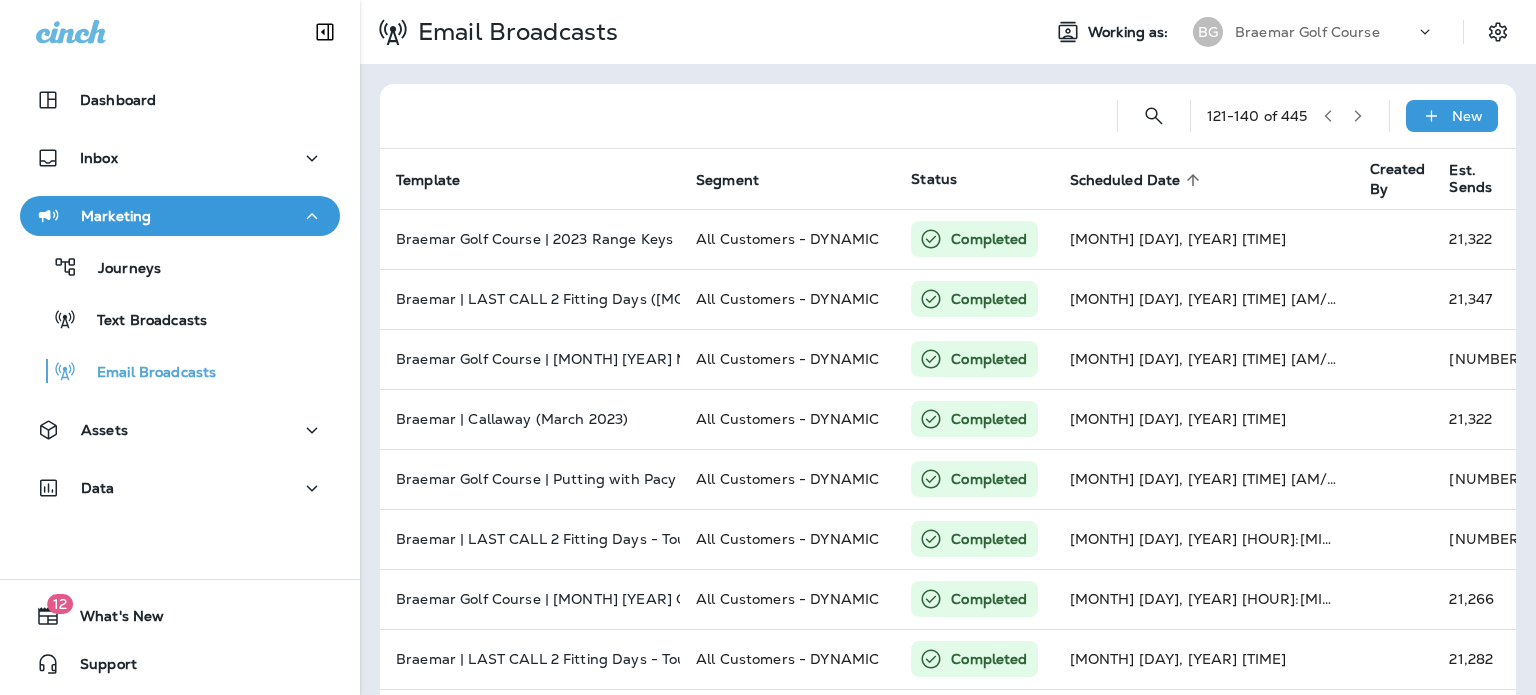 click 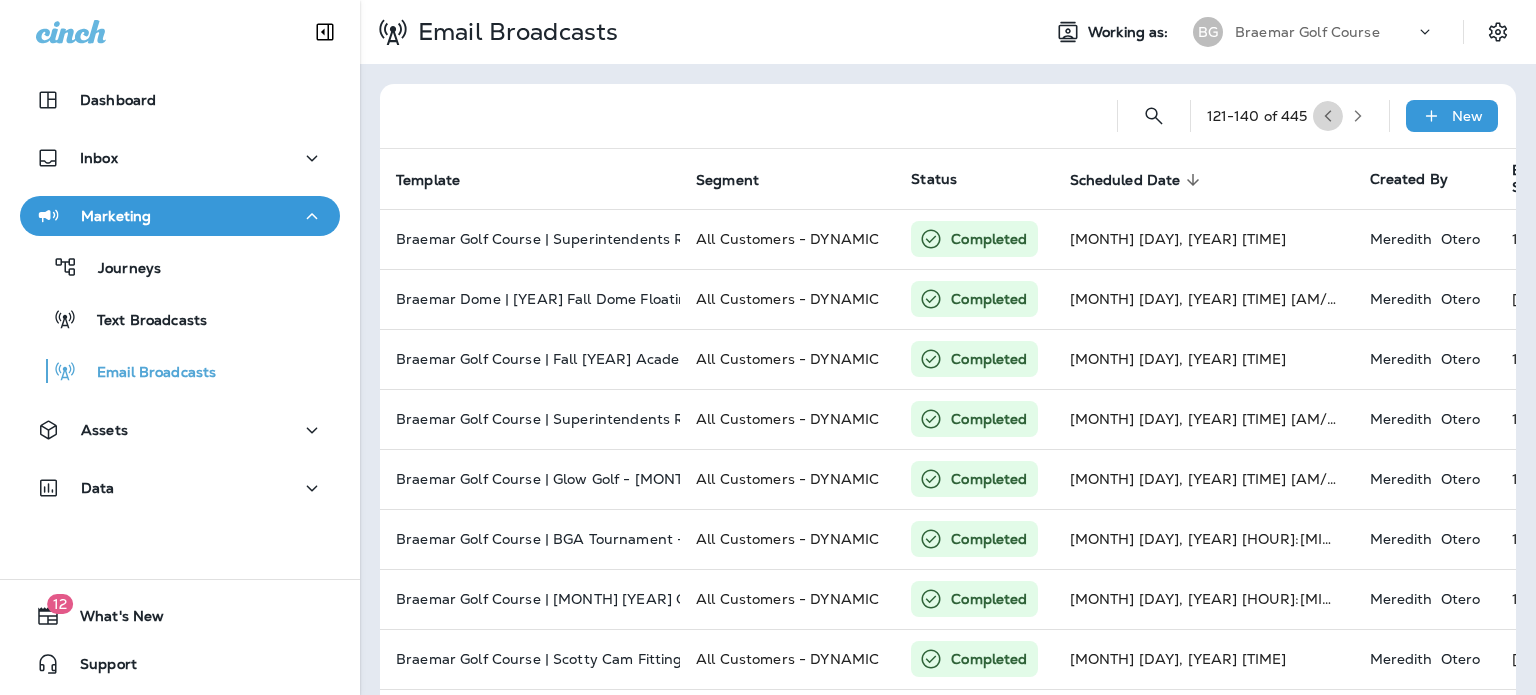 click 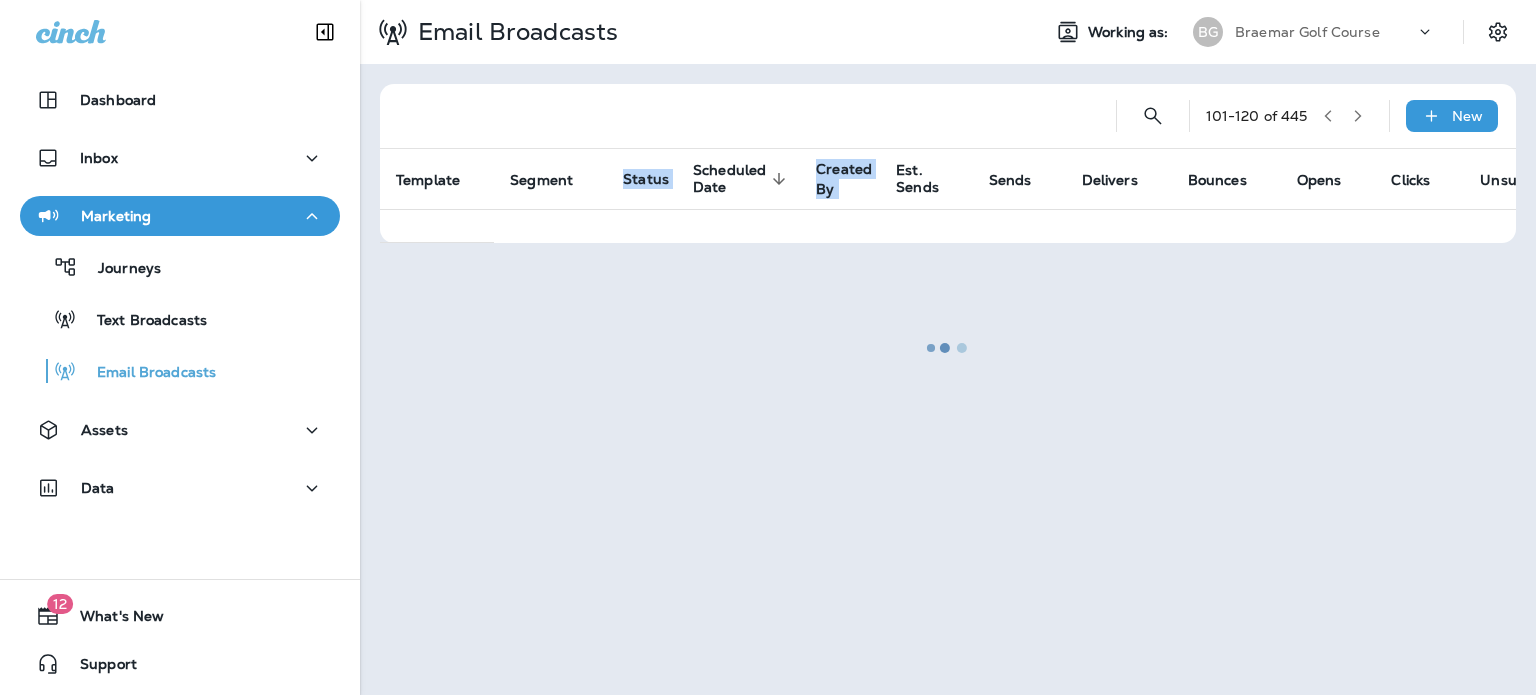 click at bounding box center [948, 347] 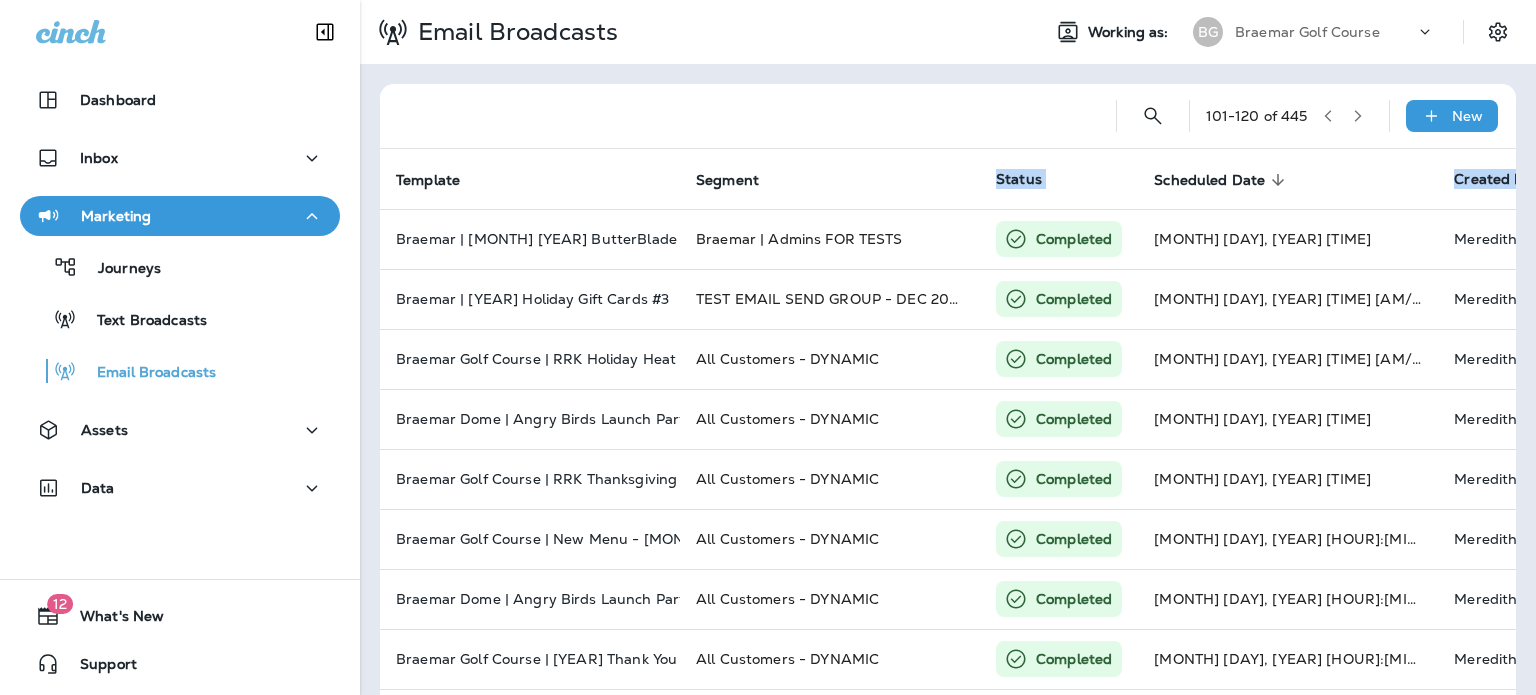 click 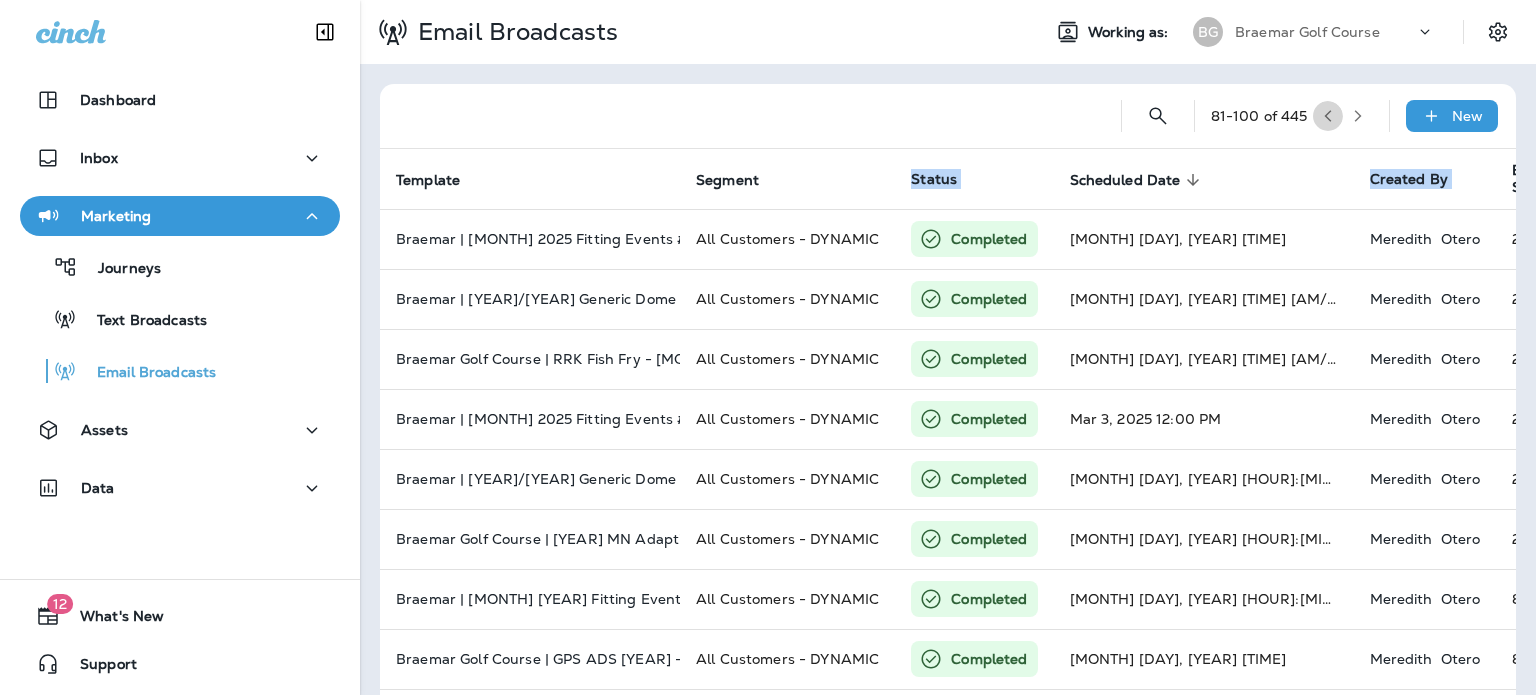click 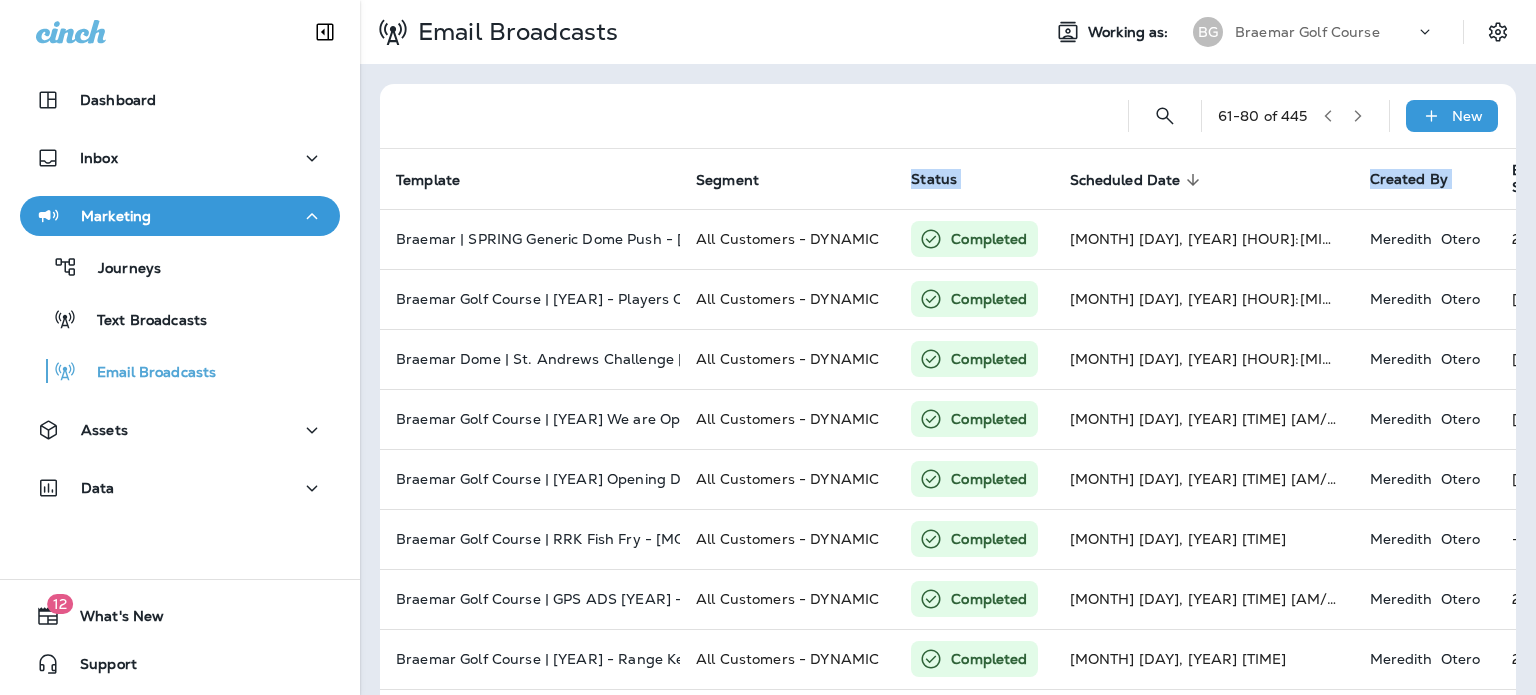 click 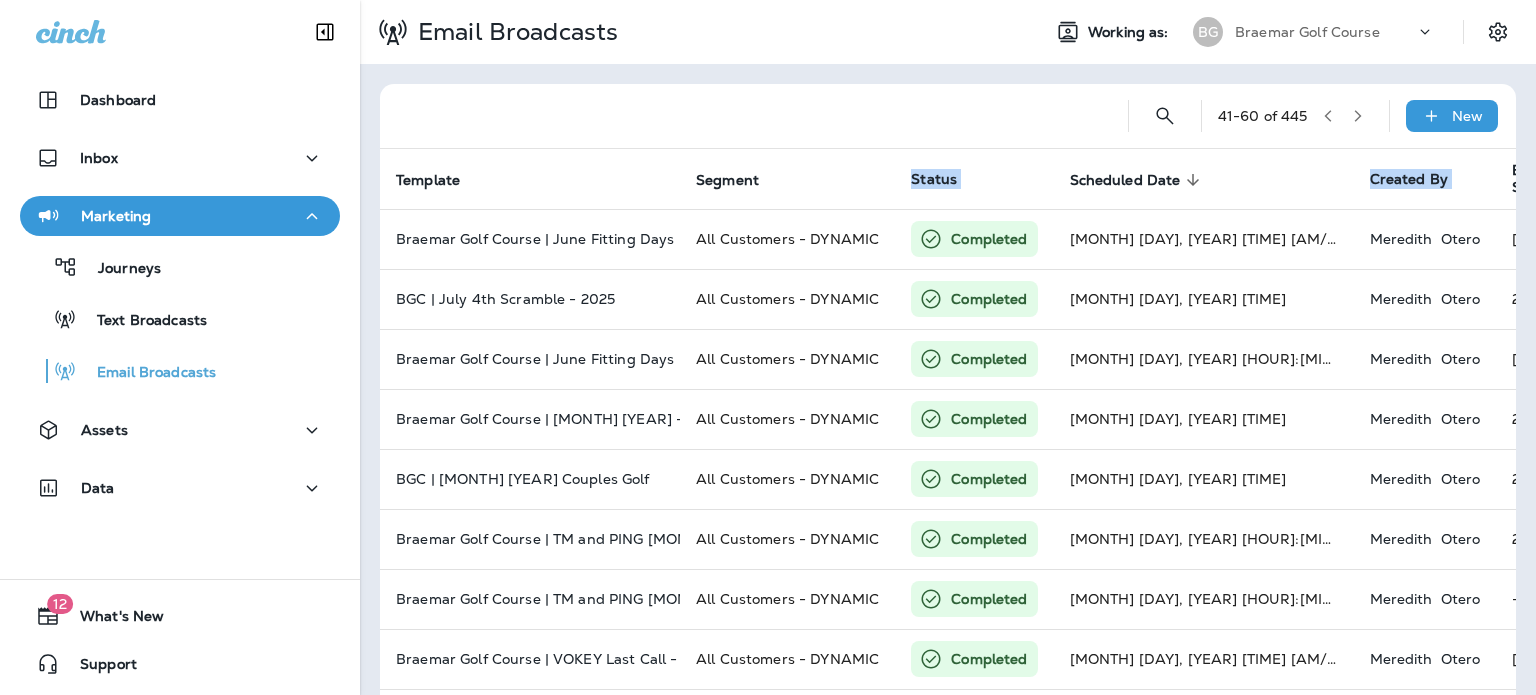 click 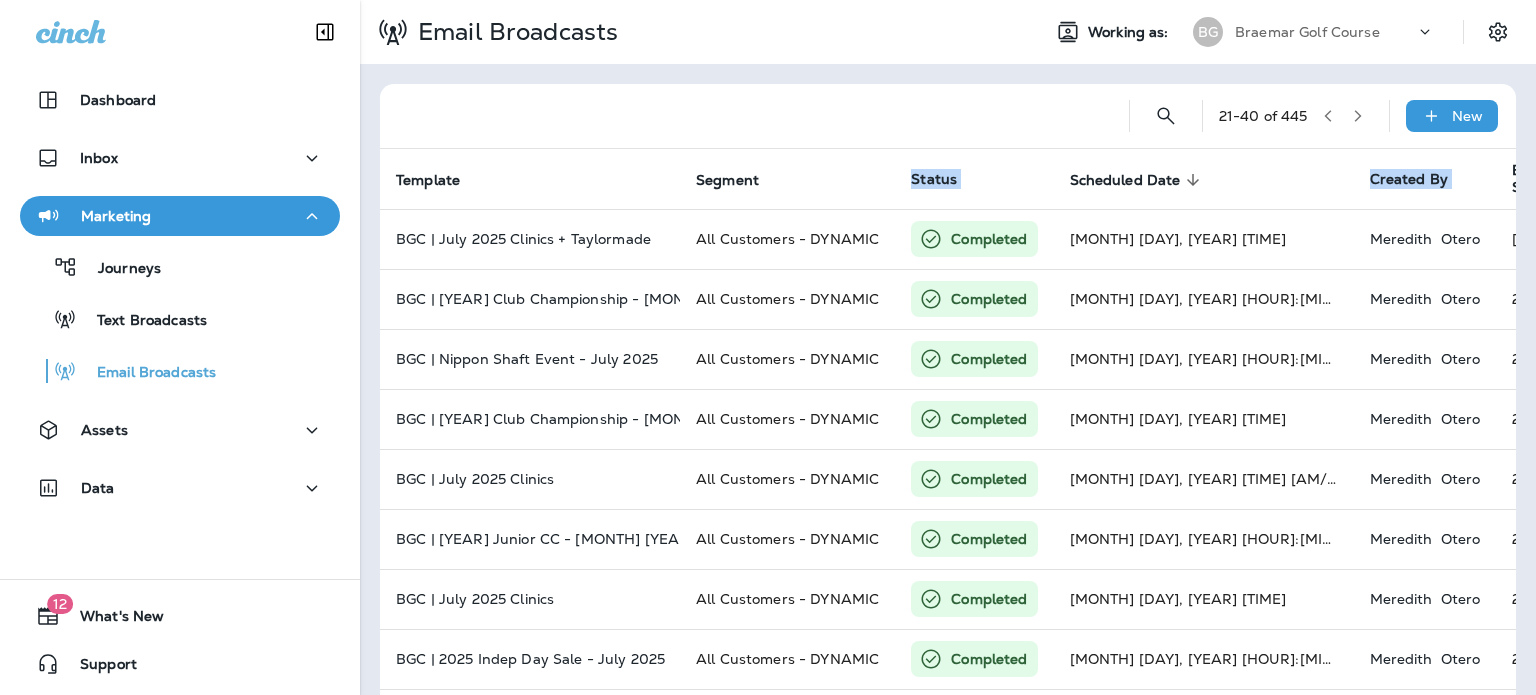 click 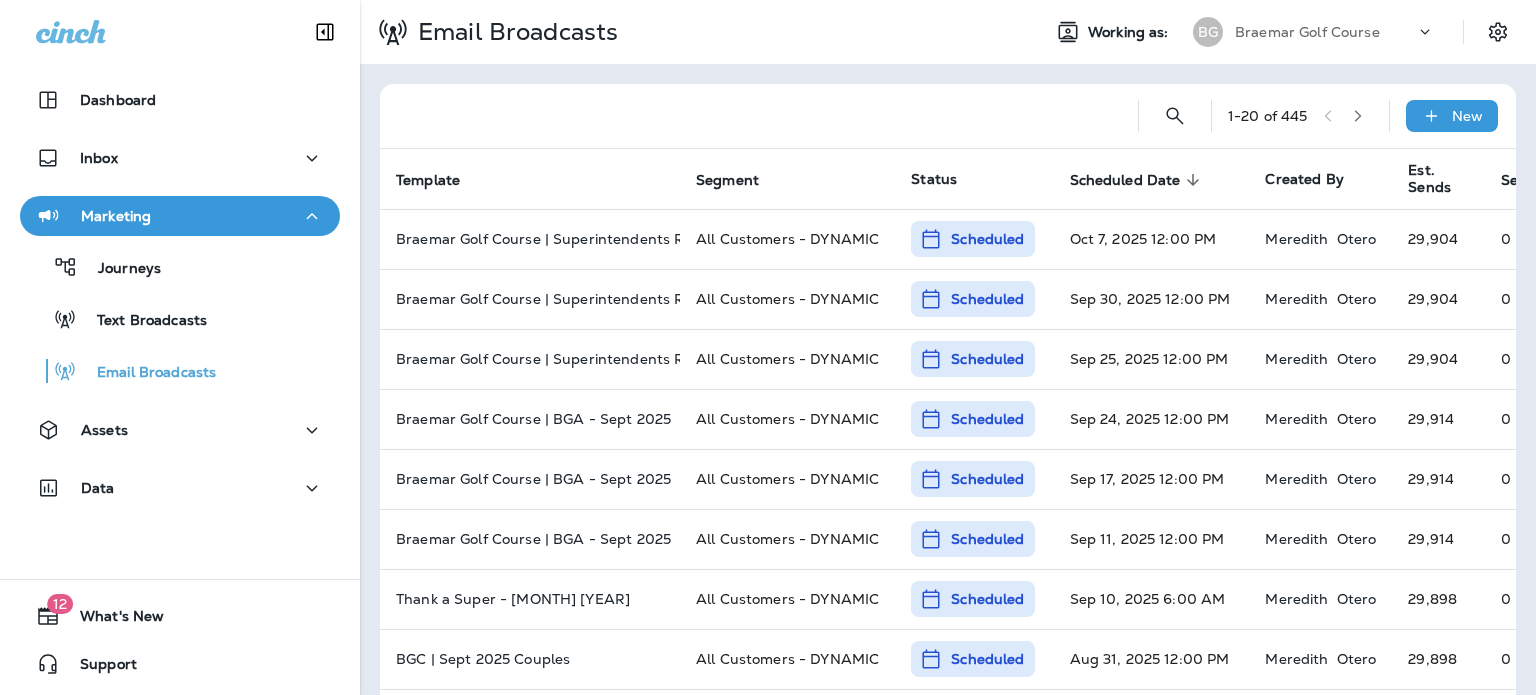 click on "Template" at bounding box center [530, 179] 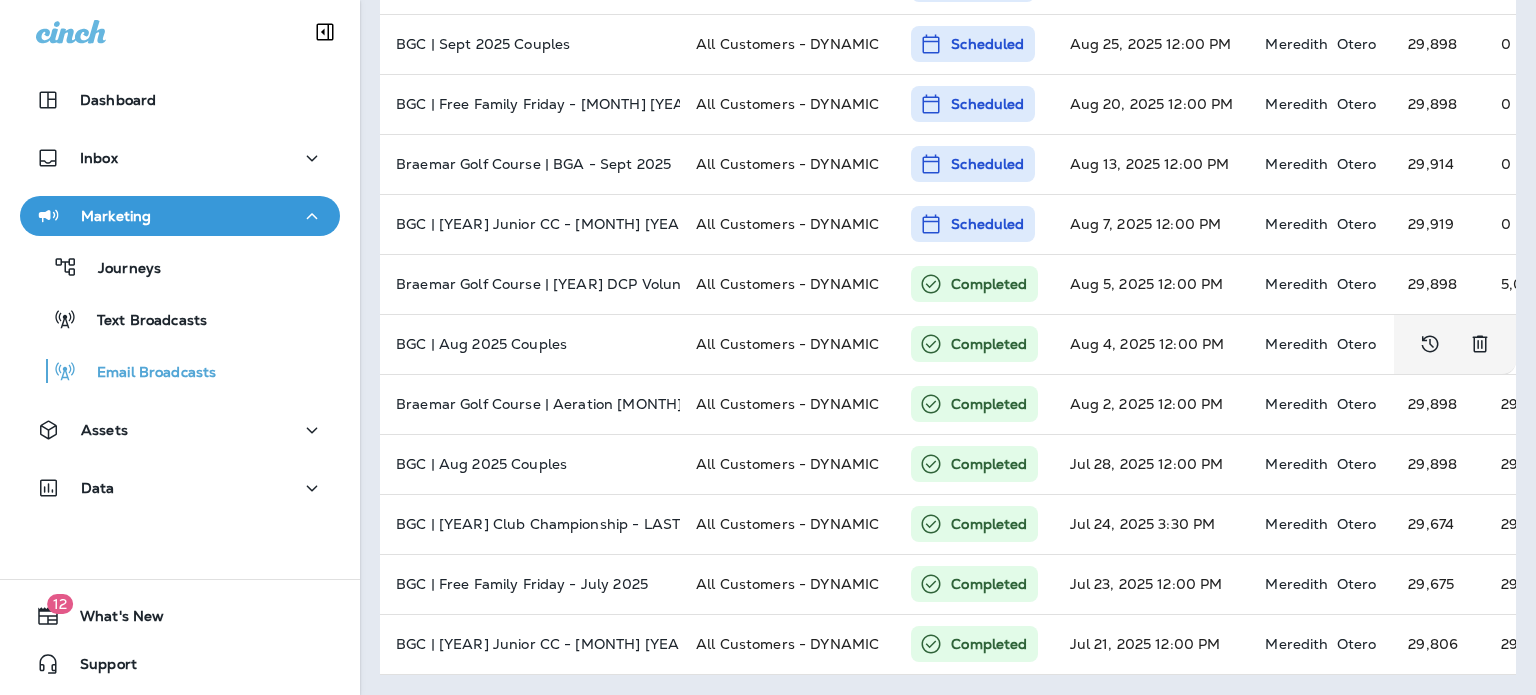scroll, scrollTop: 749, scrollLeft: 0, axis: vertical 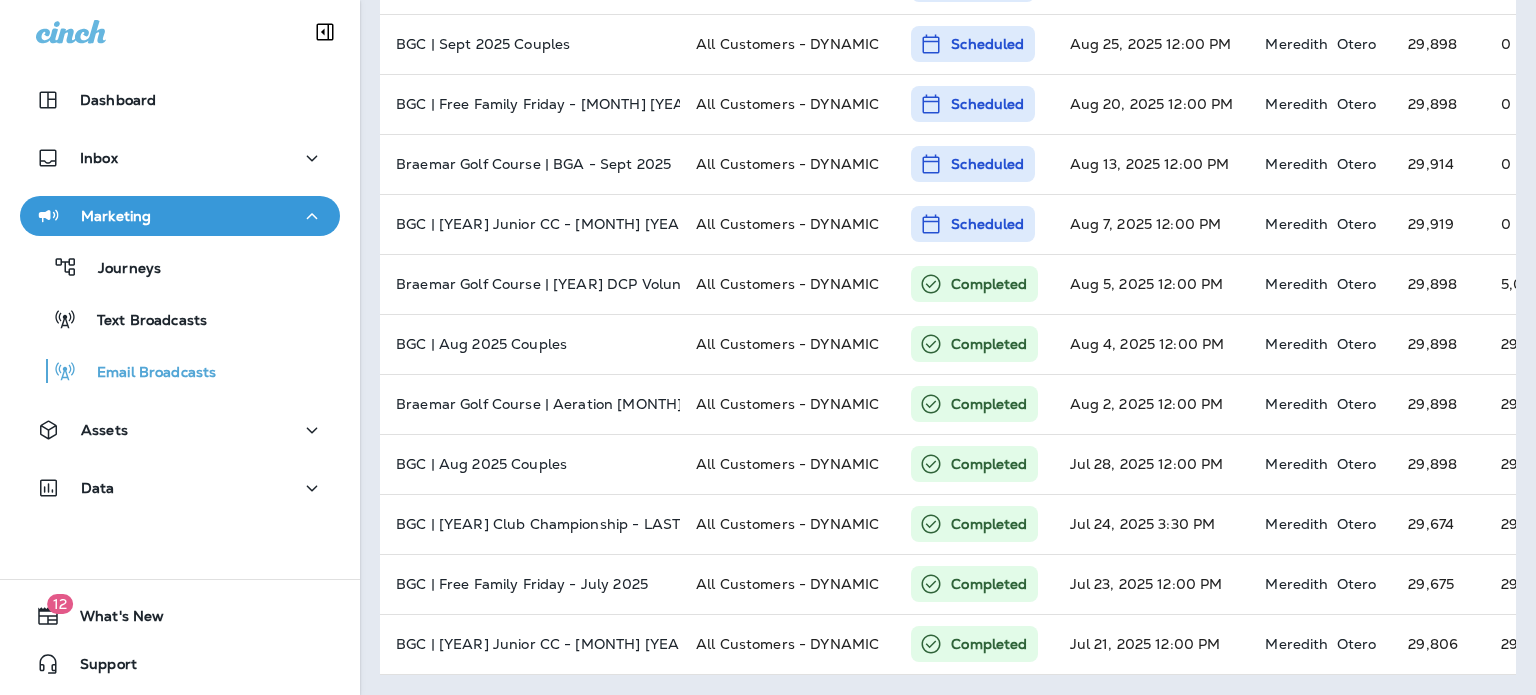 click 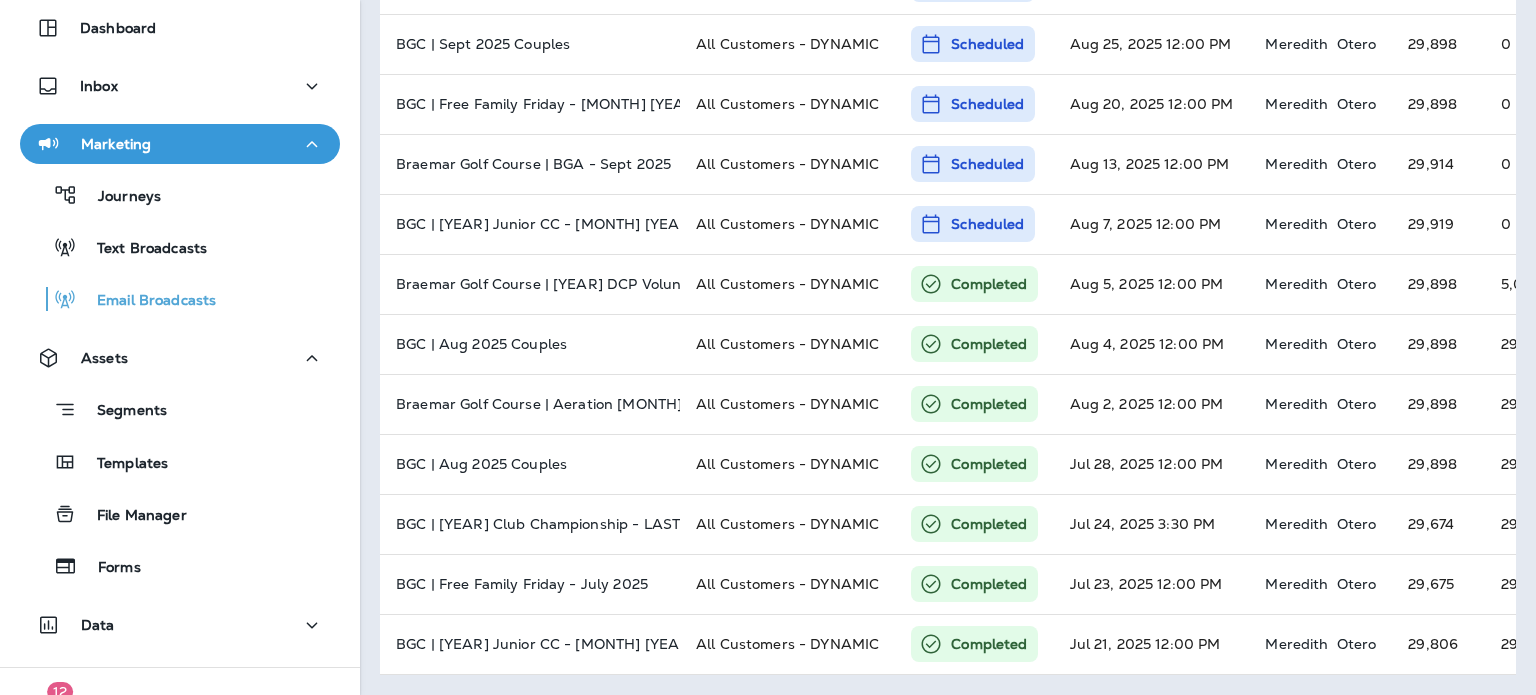 scroll, scrollTop: 160, scrollLeft: 0, axis: vertical 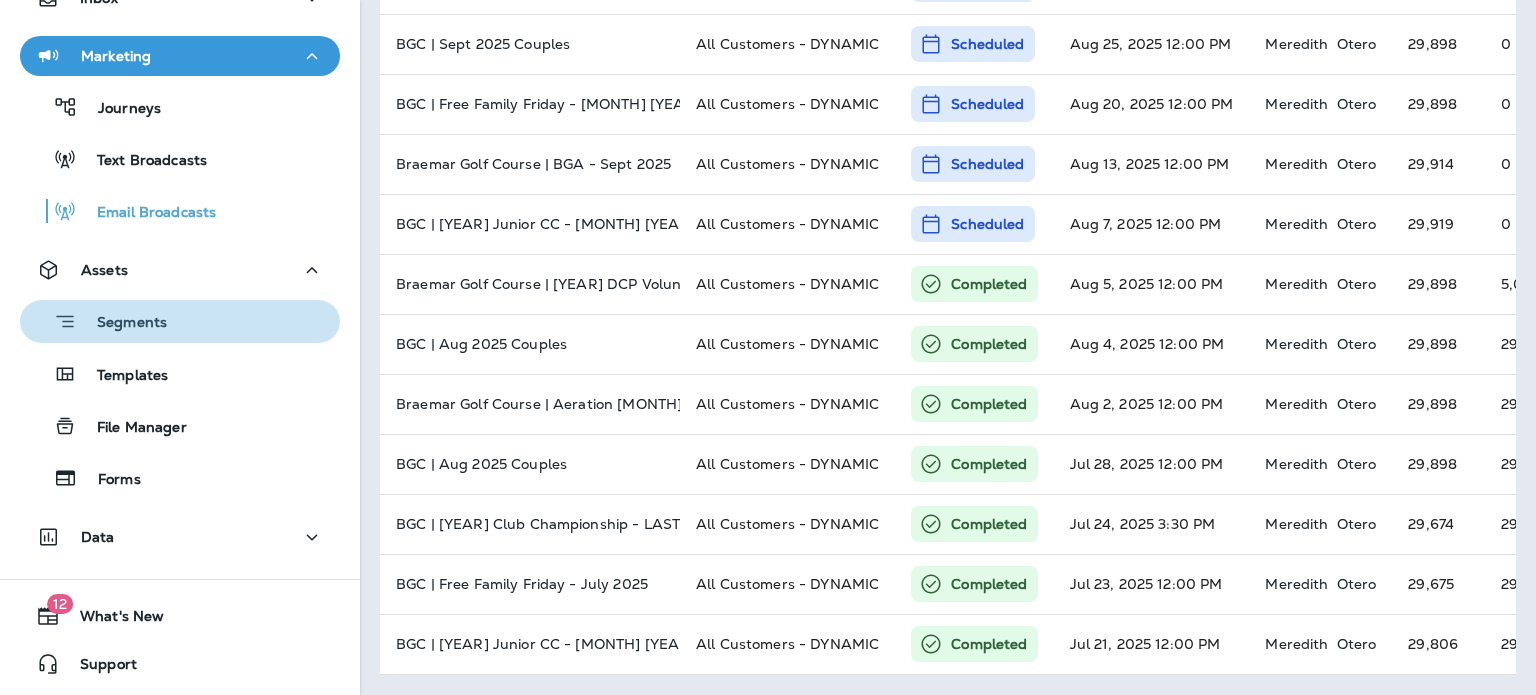 click on "Segments" at bounding box center [180, 321] 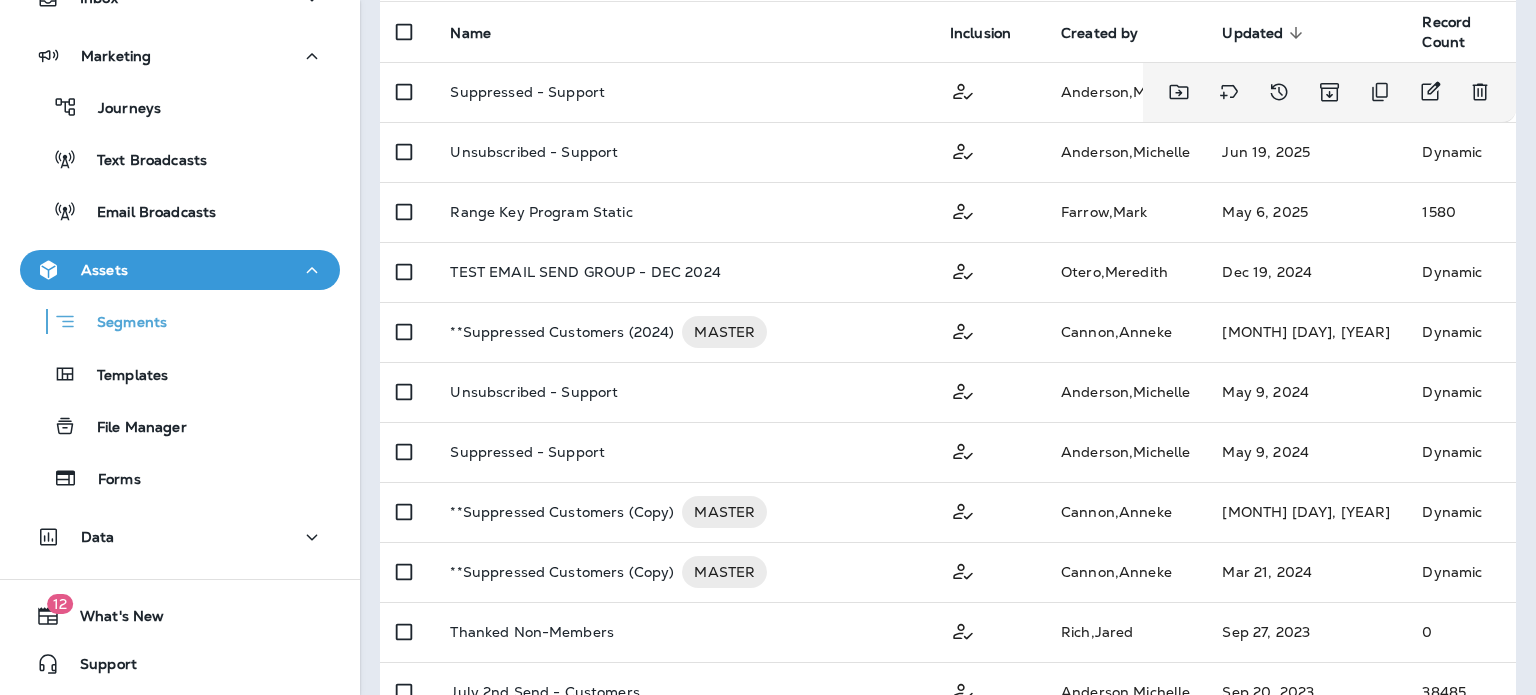 scroll, scrollTop: 200, scrollLeft: 0, axis: vertical 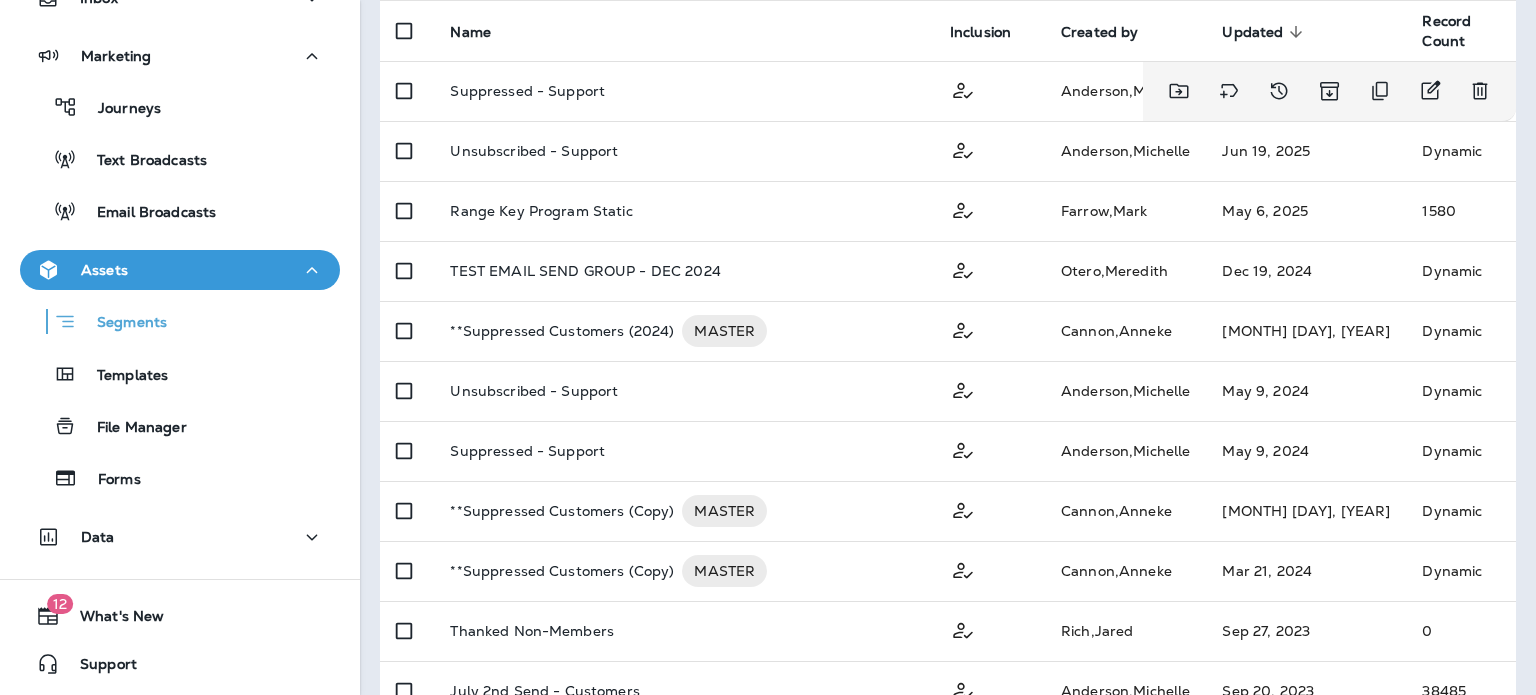 click on "Suppressed - Support" at bounding box center [683, 91] 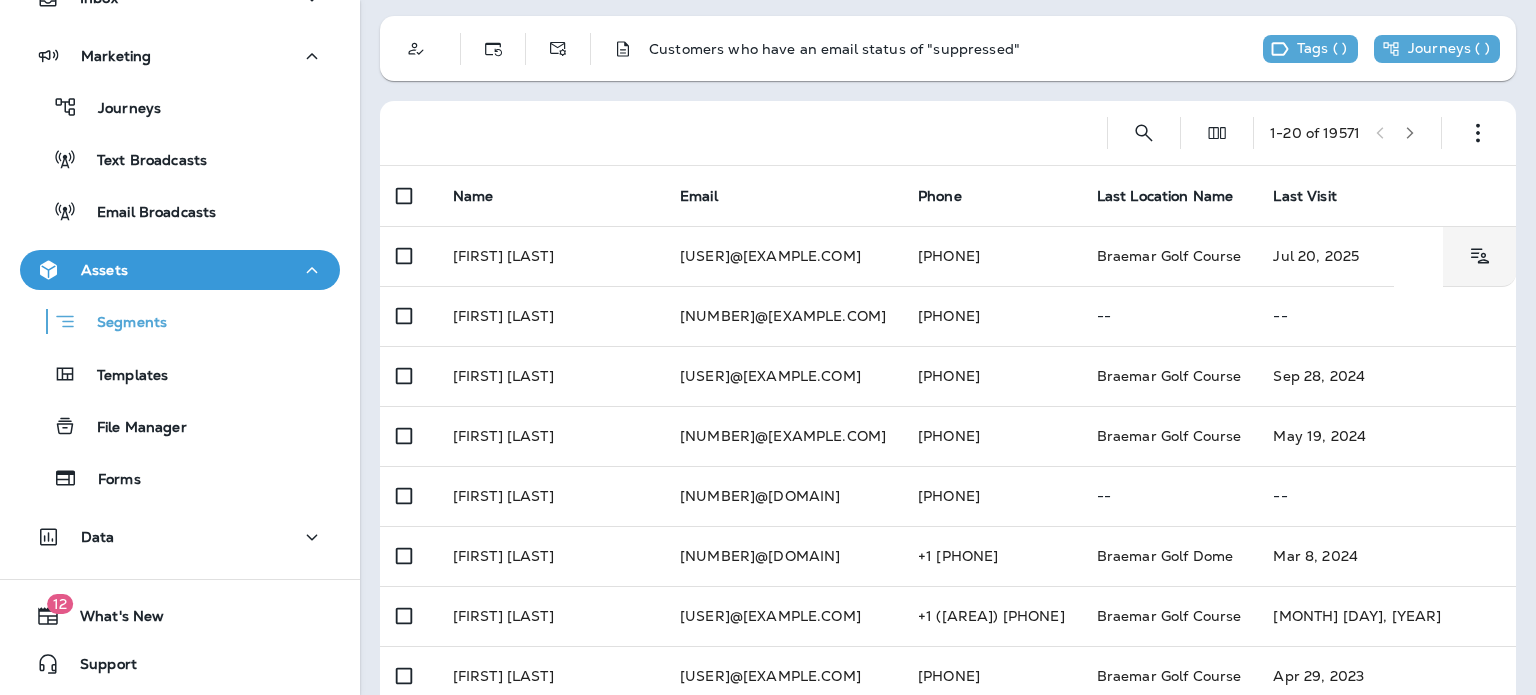 scroll, scrollTop: 0, scrollLeft: 0, axis: both 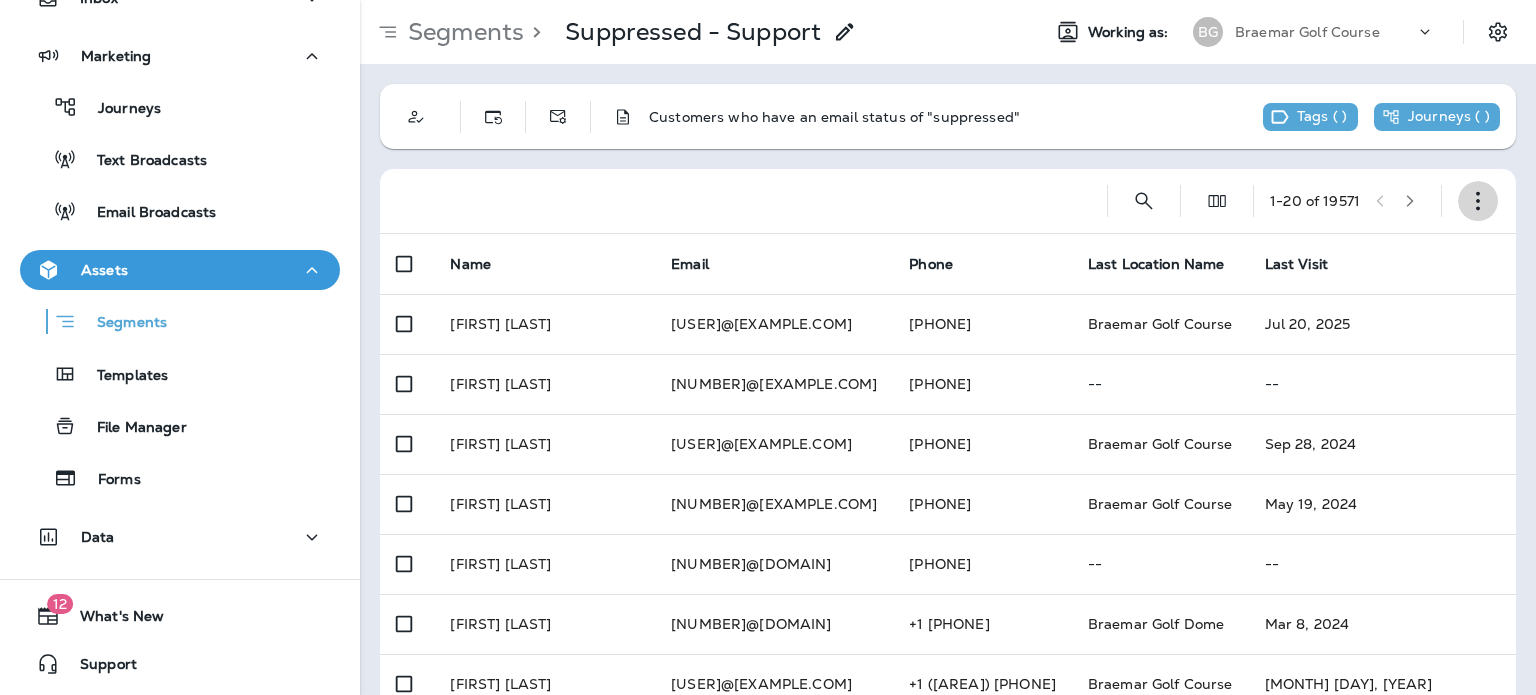 click 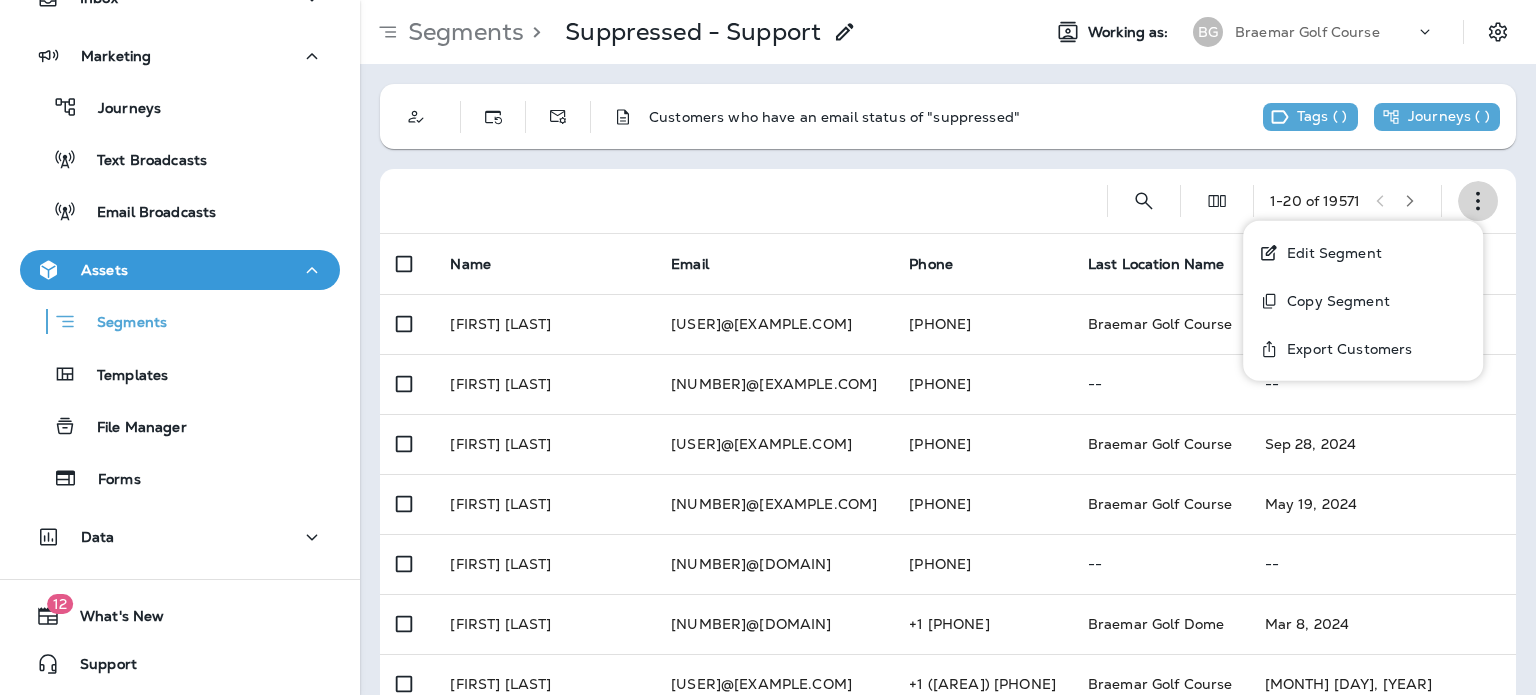 click 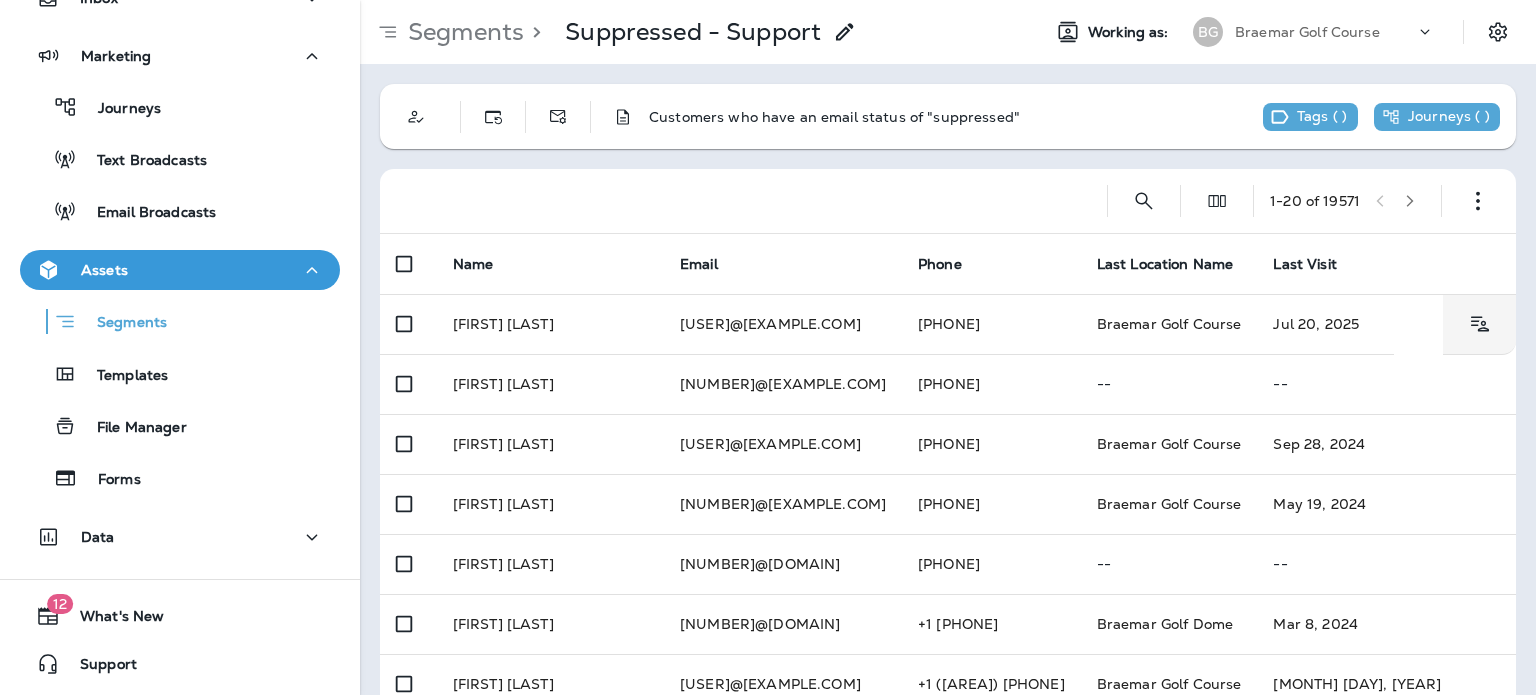 click on "[FIRST] [LAST] [USER]@[EXAMPLE.COM] +1 ([AREA]) [PHONE] Braemar Golf Course [MONTH] [DAY], [YEAR]" at bounding box center [948, 324] 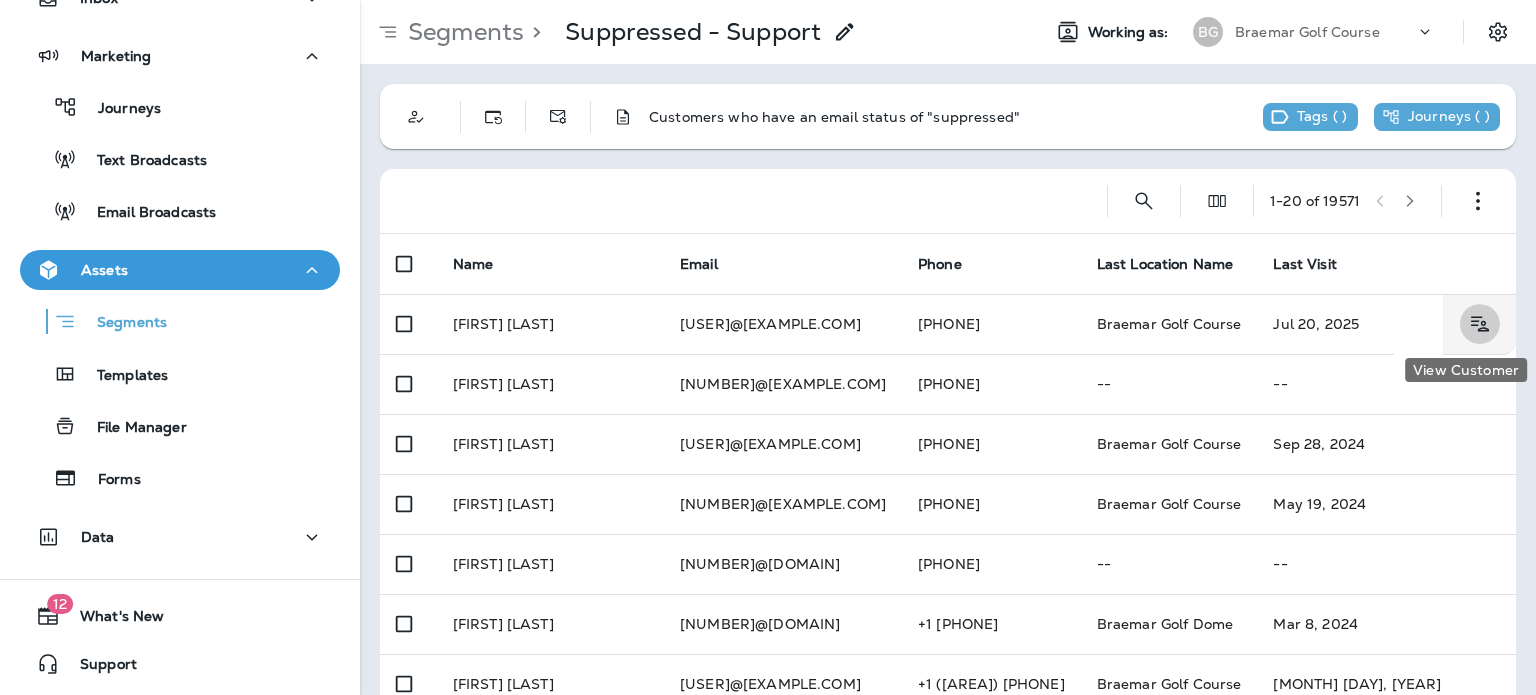 click 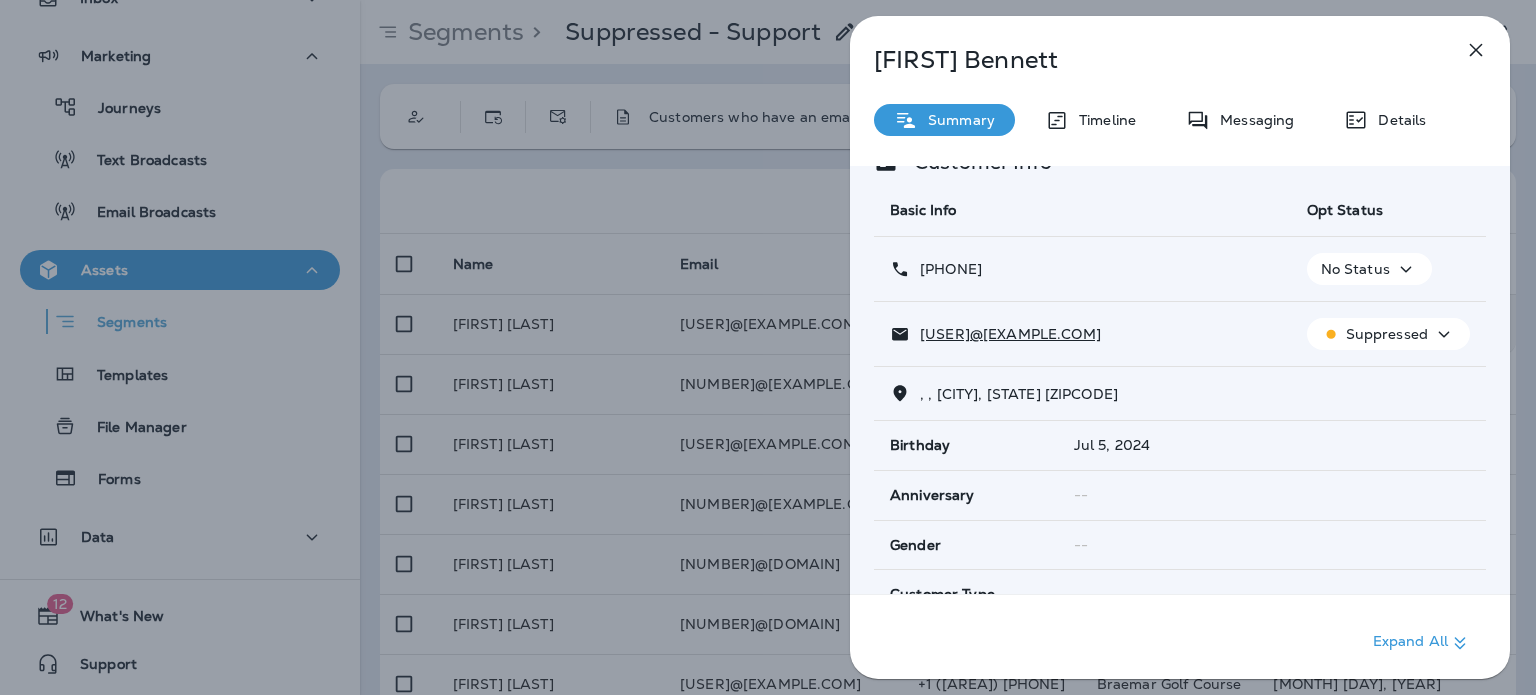 scroll, scrollTop: 0, scrollLeft: 0, axis: both 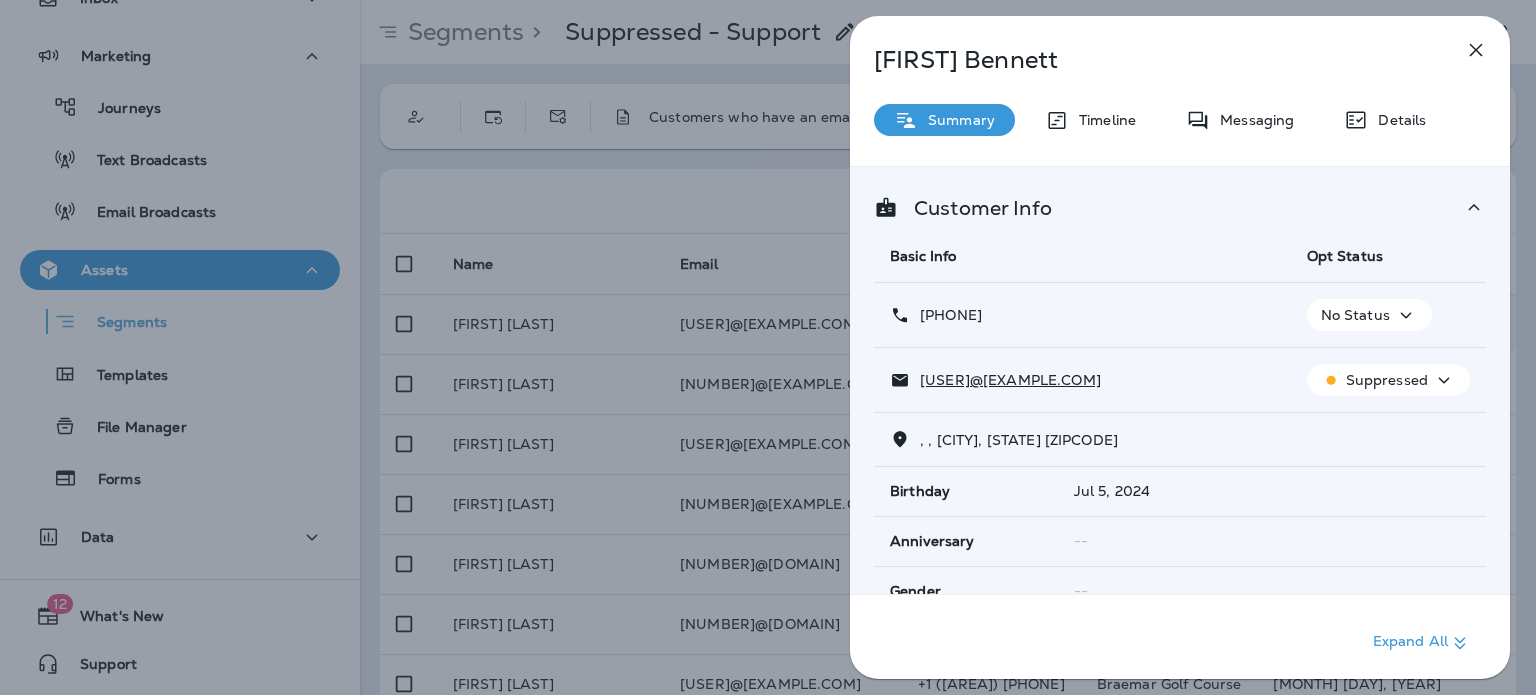 click on "Suppressed" at bounding box center (1387, 380) 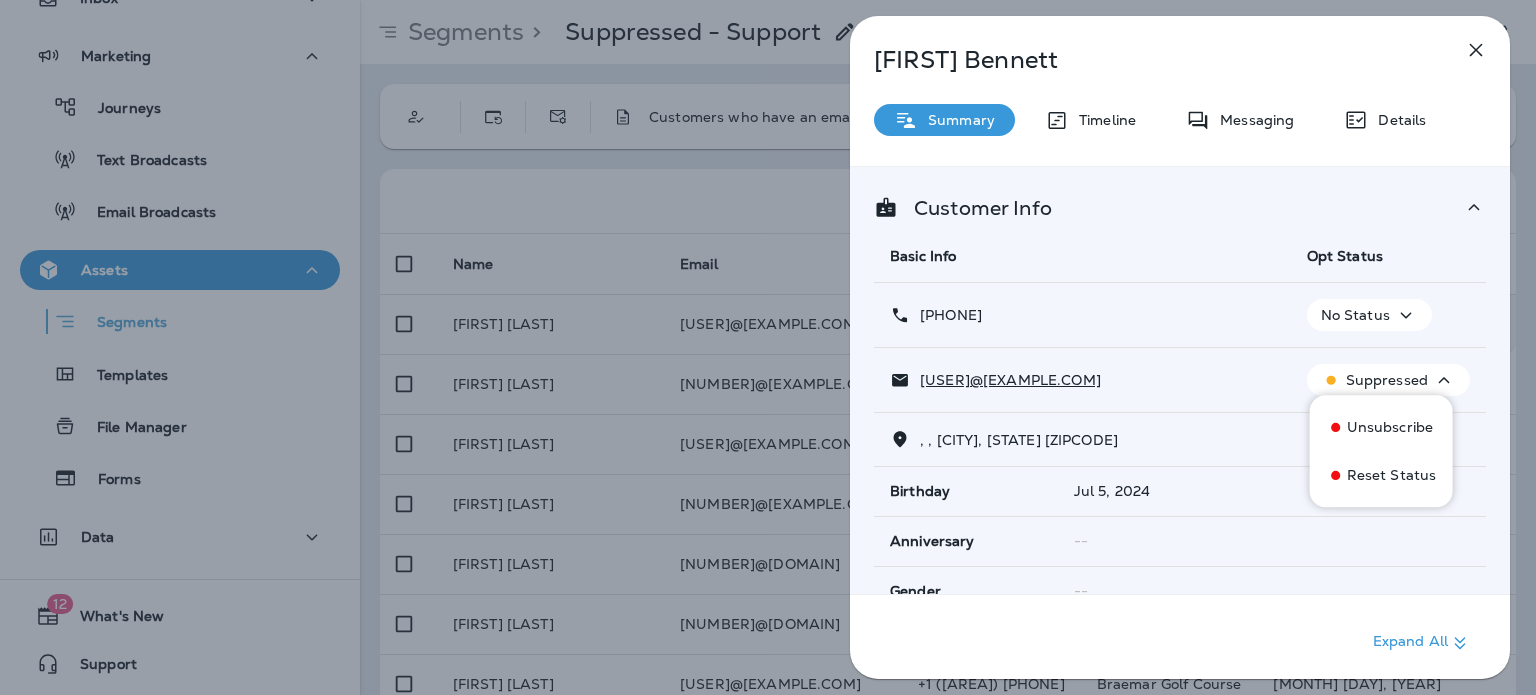 click on "[FIRST] | [LAST] Summary Timeline Messaging Details Customer Info Basic Info Opt Status [PHONE] No Status [EMAIL] Suppressed , , [CITY], [STATE] [ZIPCODE] Birthday [MONTH] [DAY], [YEAR] Anniversary -- Gender -- Customer Type -- Date Created [MONTH] [DAY], [YEAR] [HOUR]:[MINUTE] [AM/PM] ... [NUMBER] more items View all Customer Matching Static Segments Expand All" at bounding box center (1180, 353) 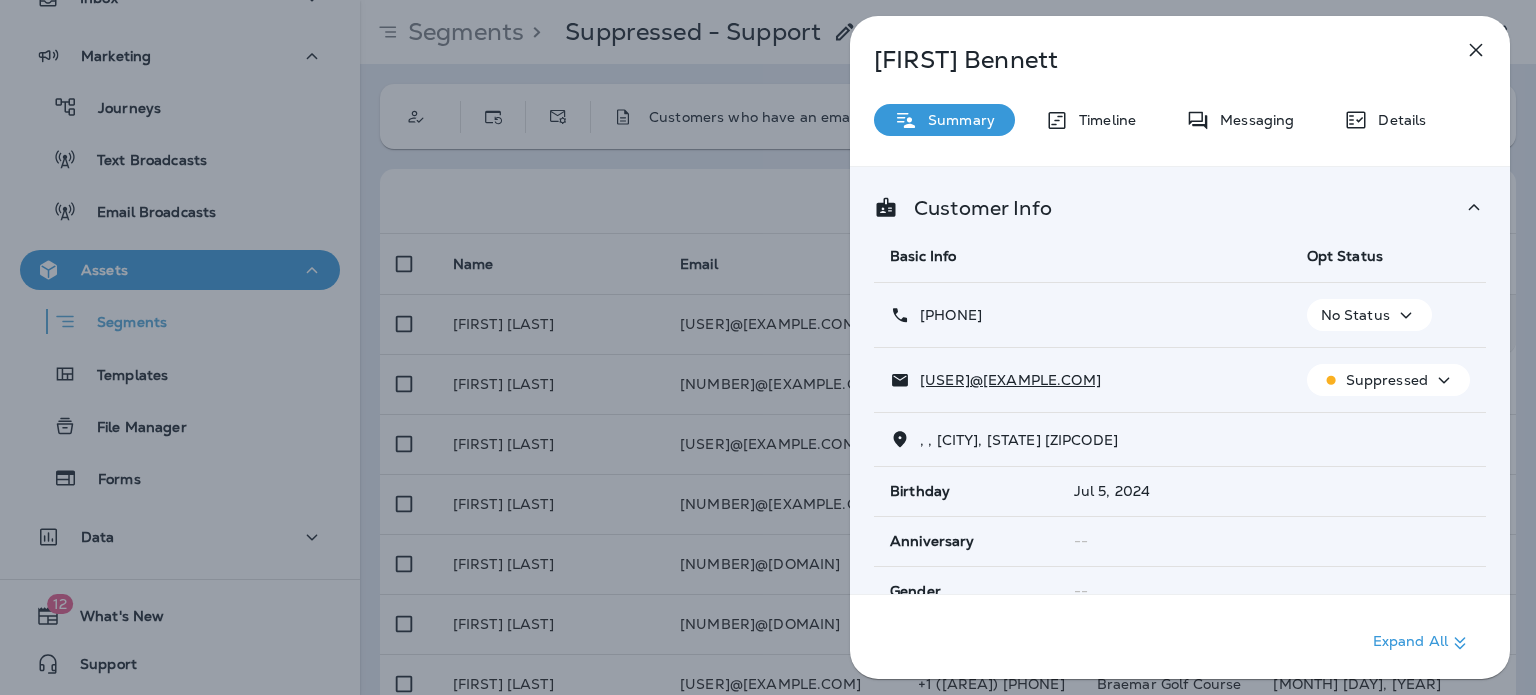 click 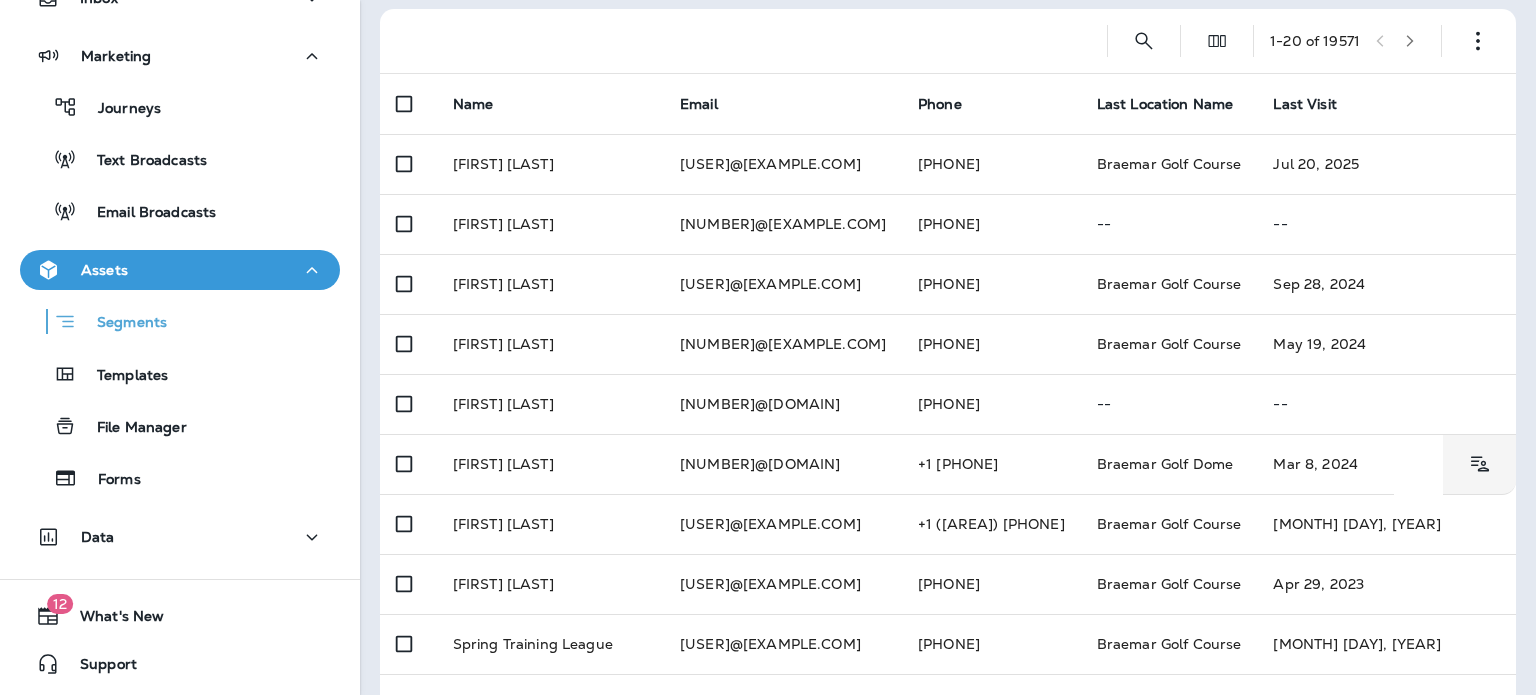 scroll, scrollTop: 300, scrollLeft: 0, axis: vertical 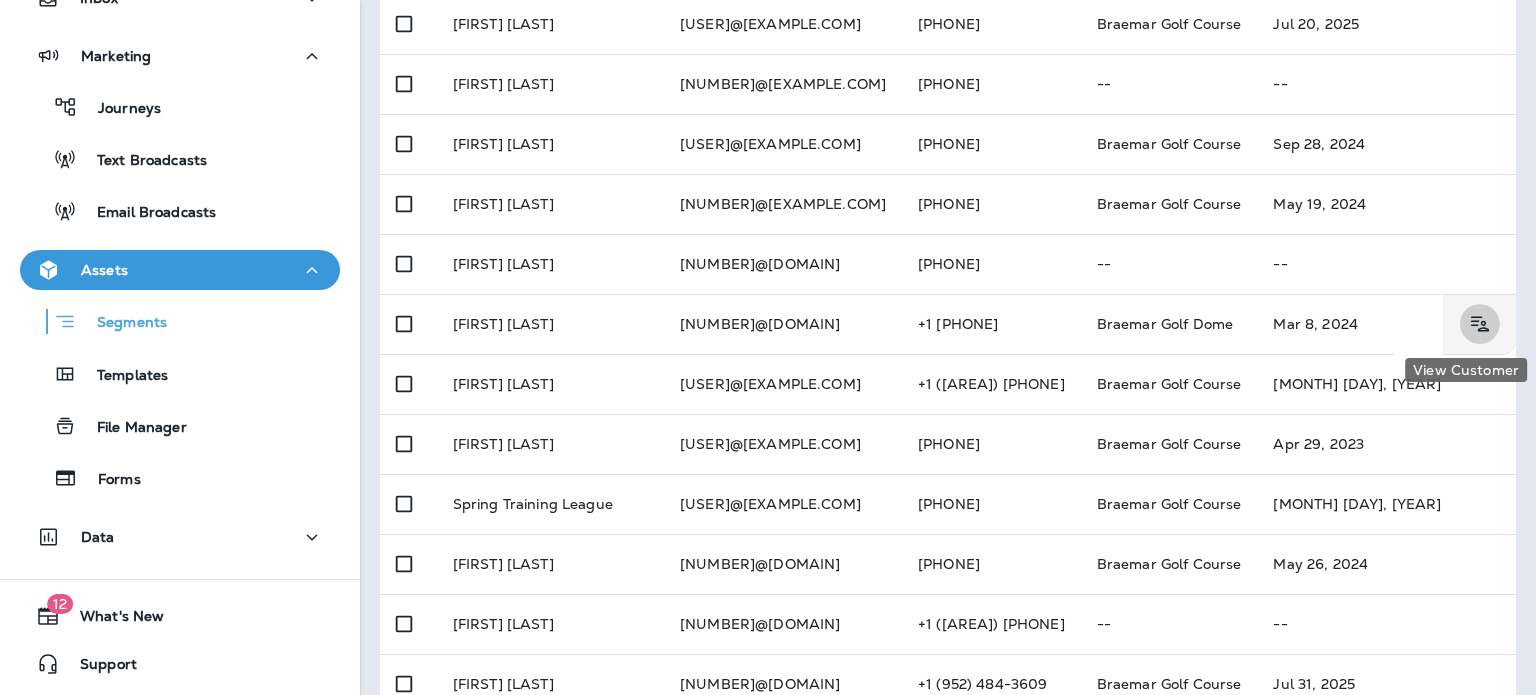 click 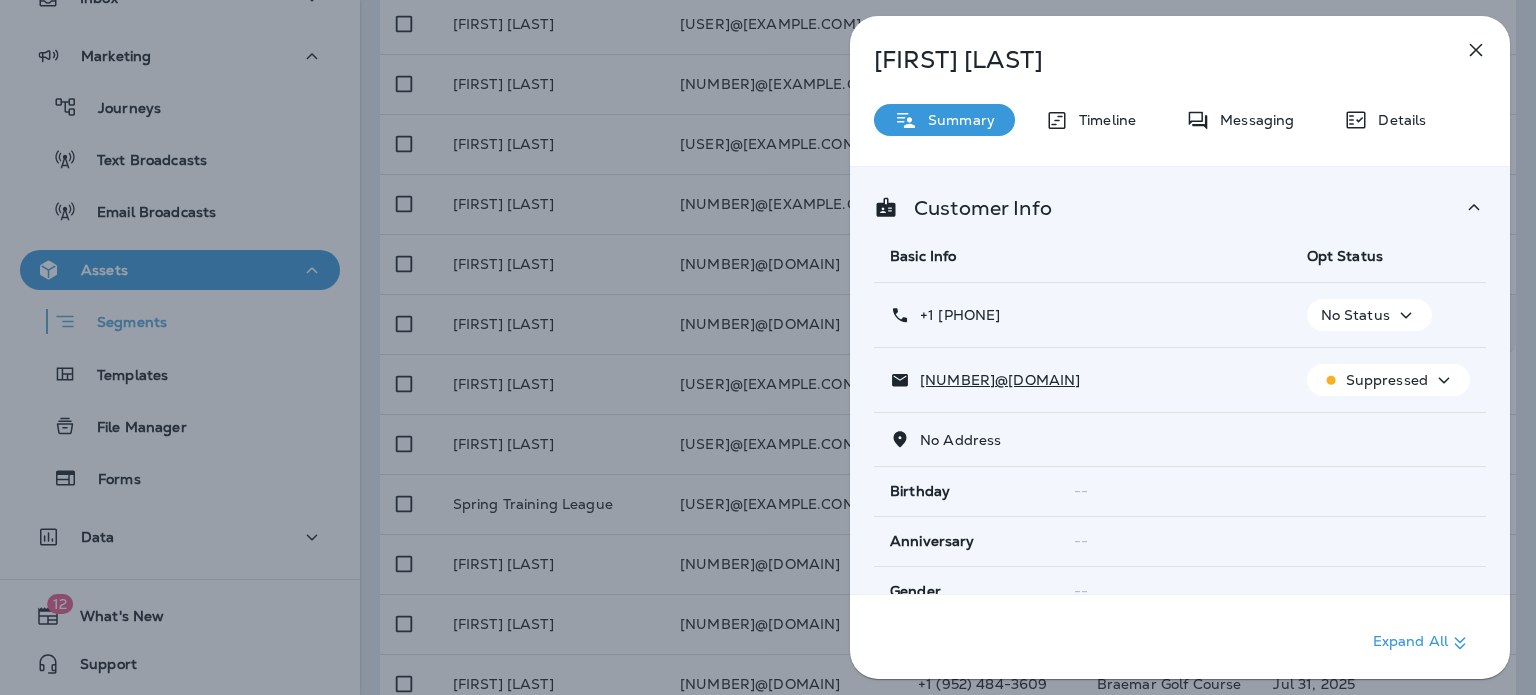 click on "Suppressed" at bounding box center [1387, 380] 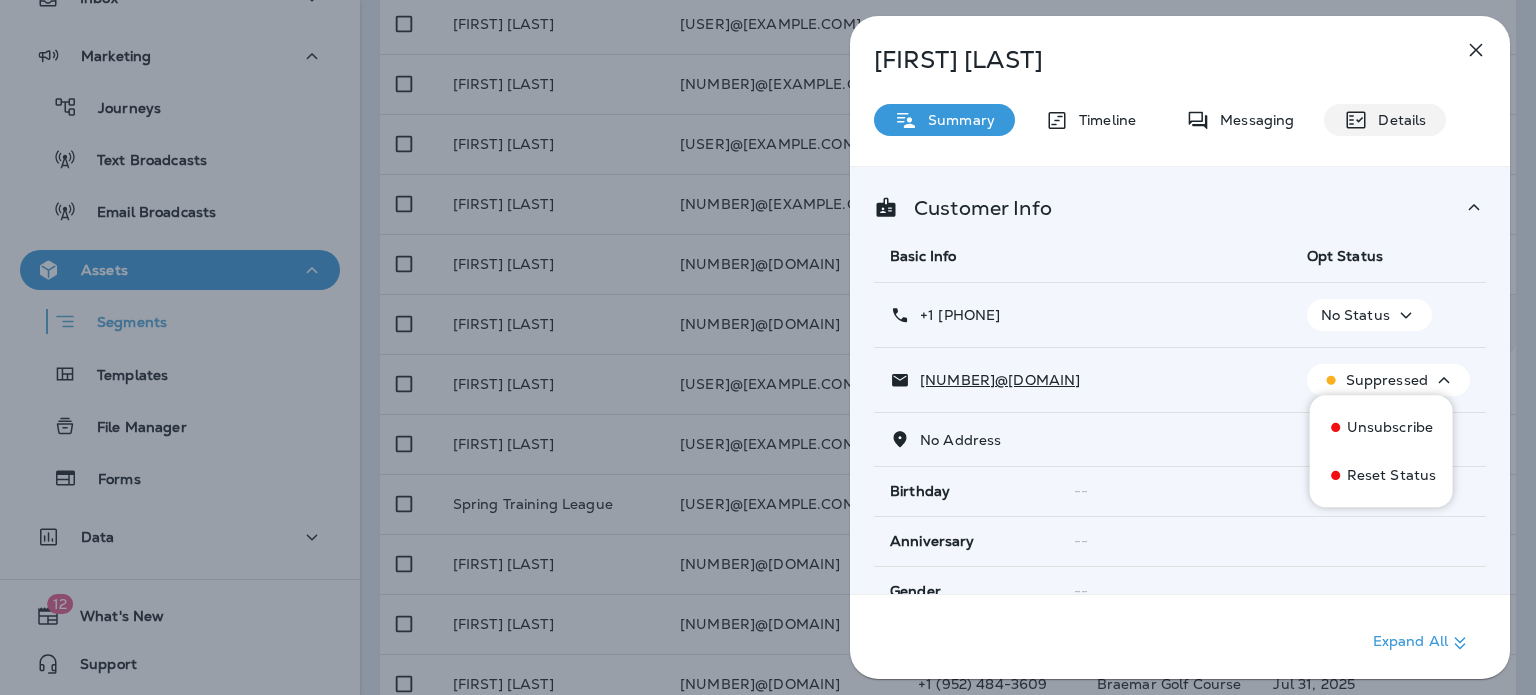 click on "Details" at bounding box center (1385, 120) 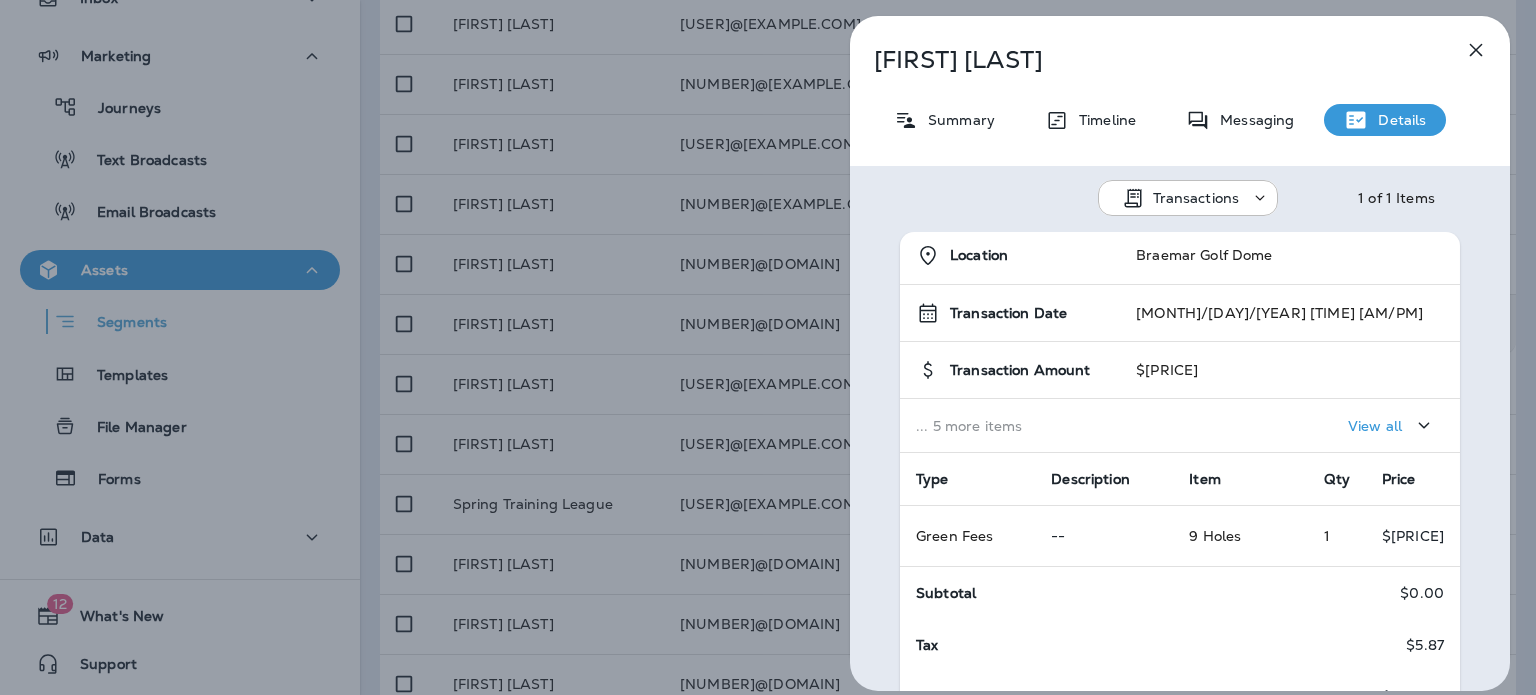scroll, scrollTop: 8, scrollLeft: 0, axis: vertical 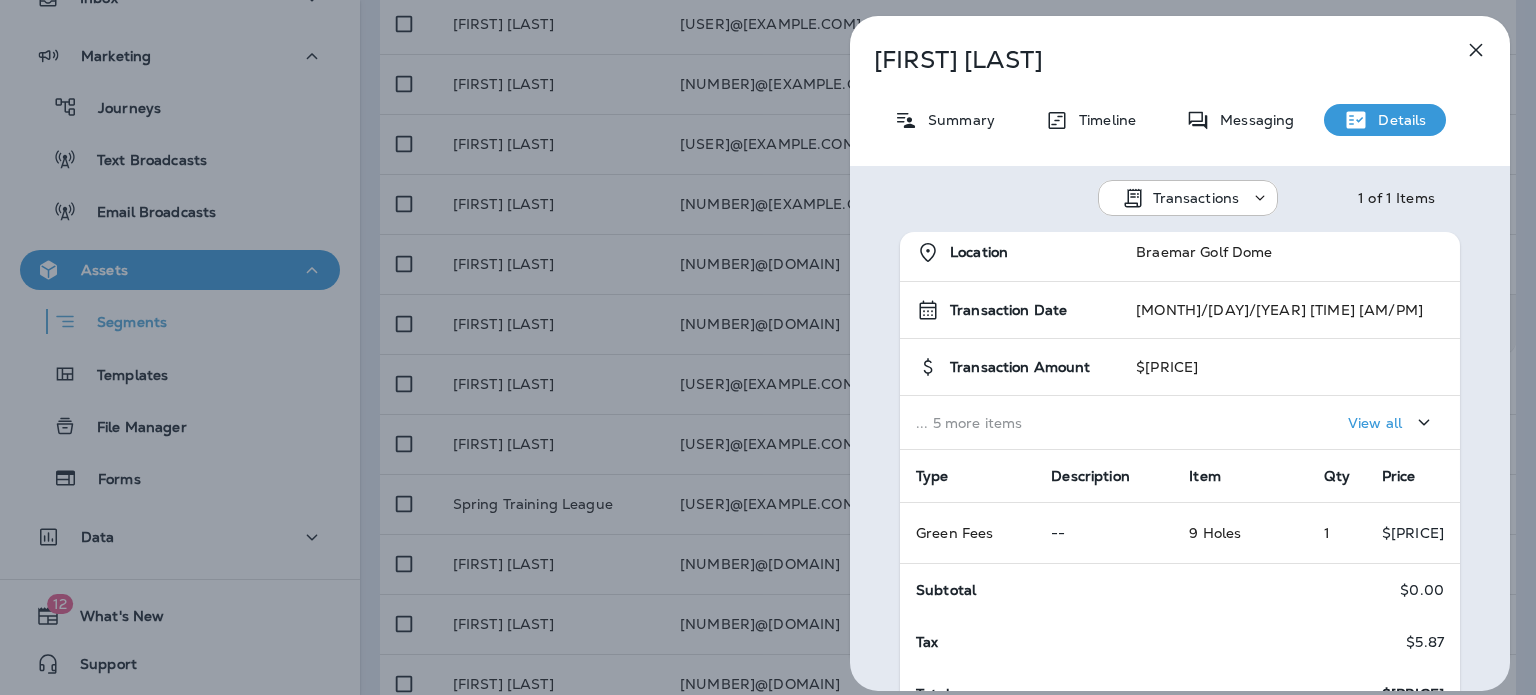 click 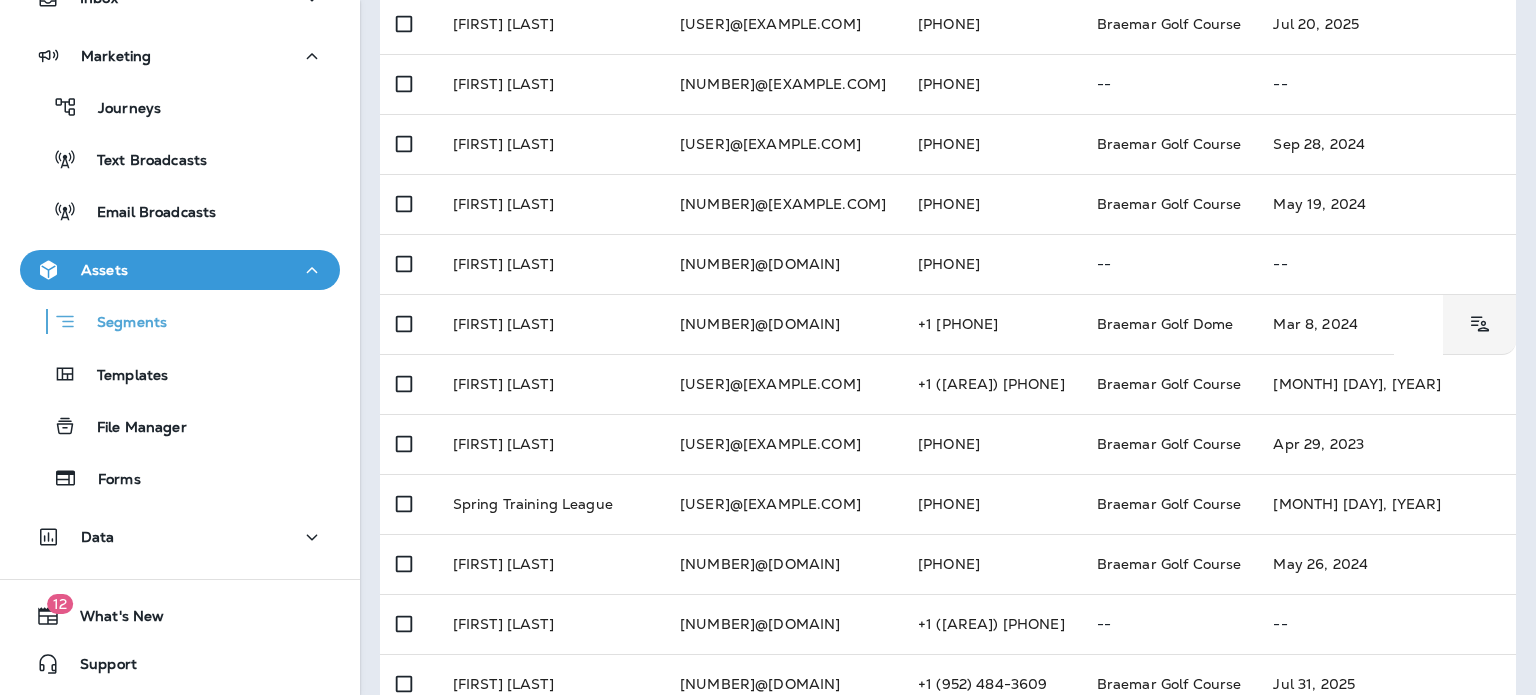 scroll, scrollTop: 600, scrollLeft: 0, axis: vertical 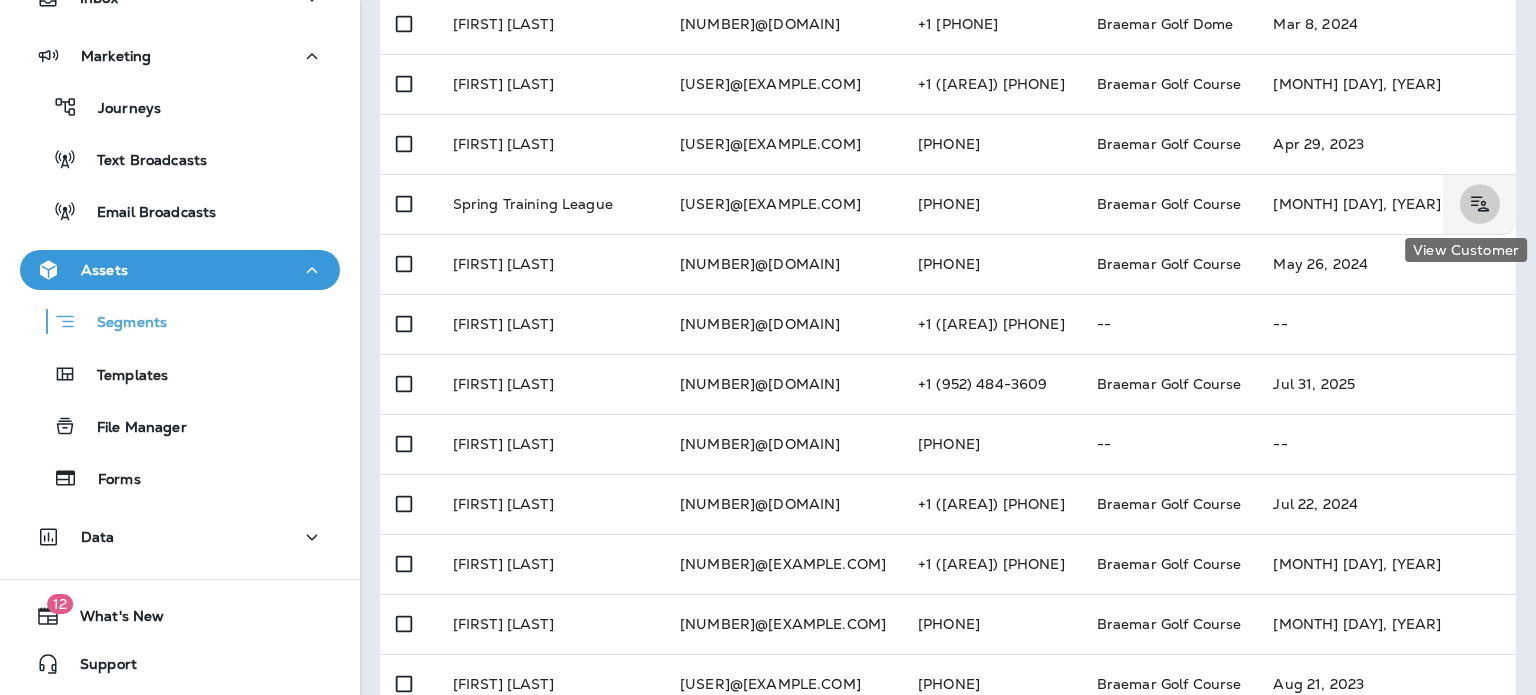 click 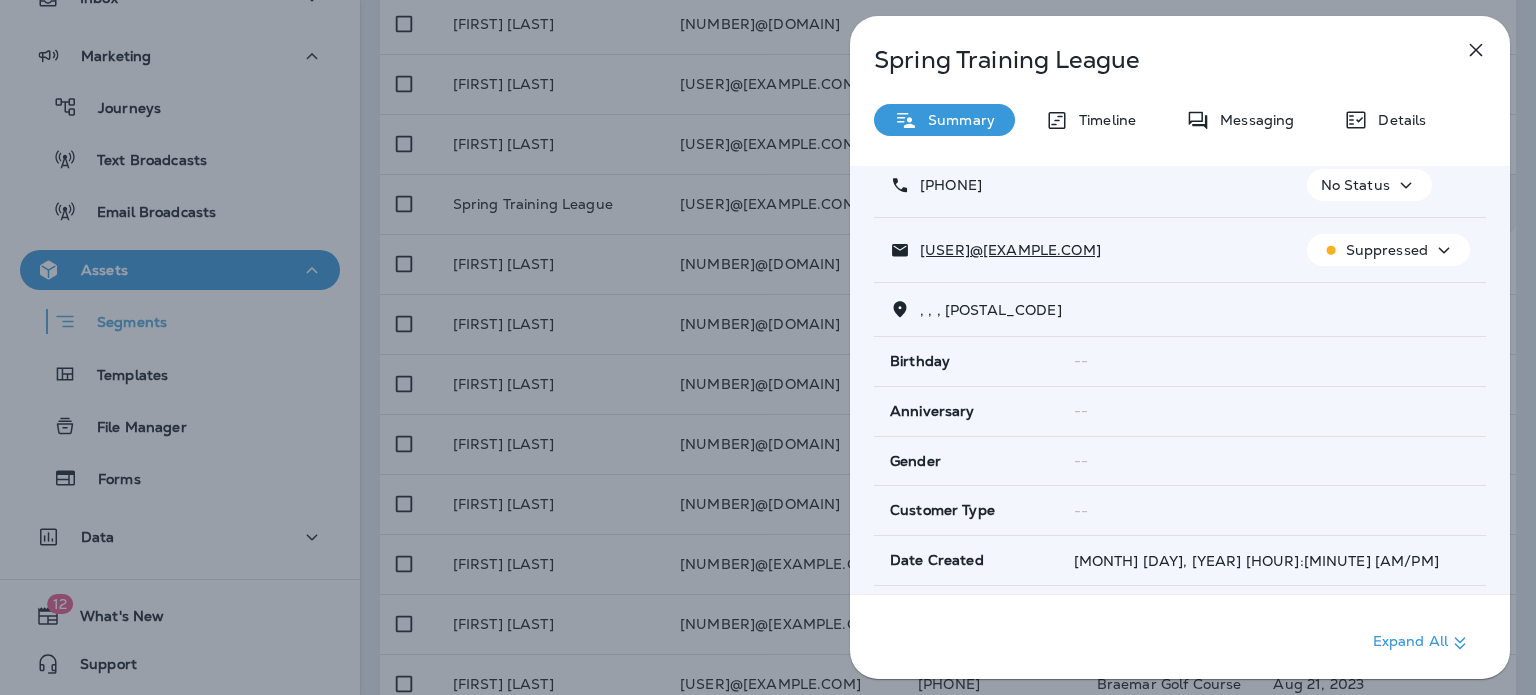 scroll, scrollTop: 0, scrollLeft: 0, axis: both 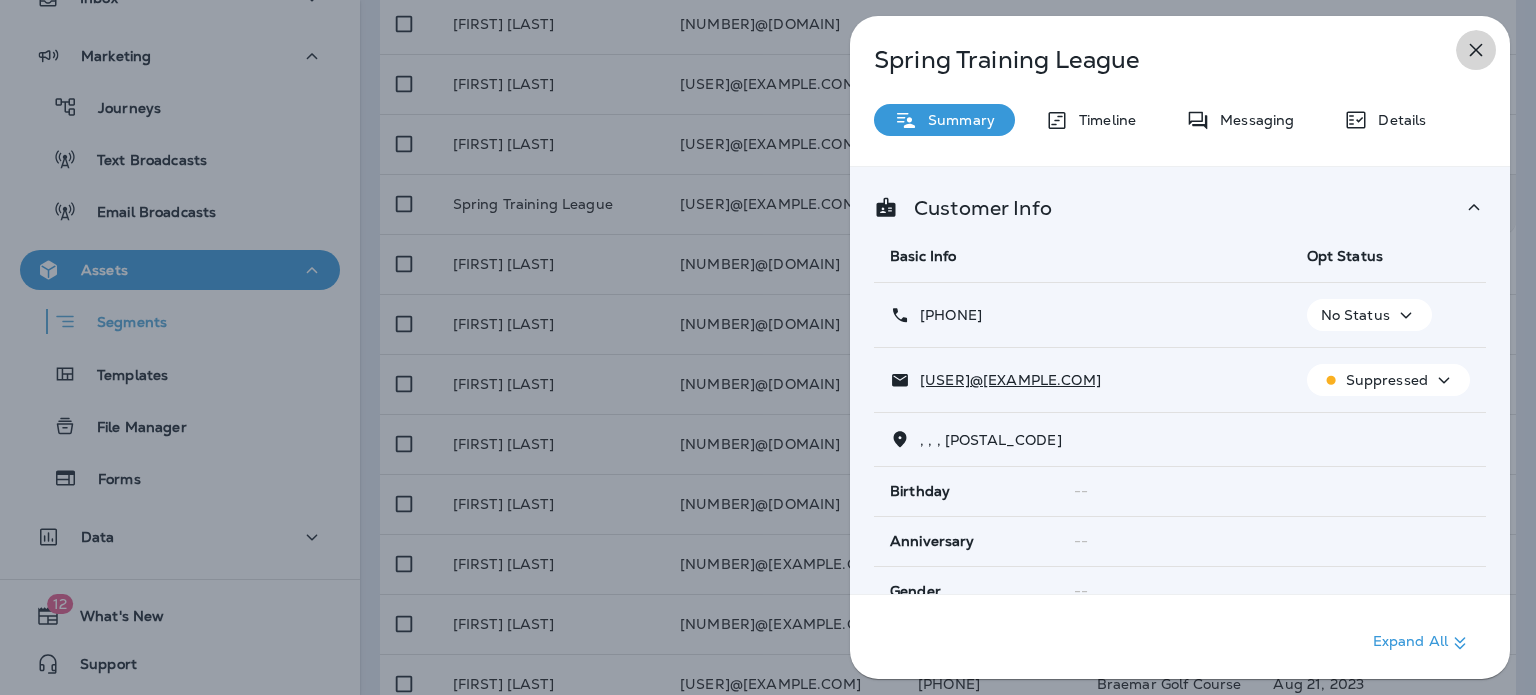 click 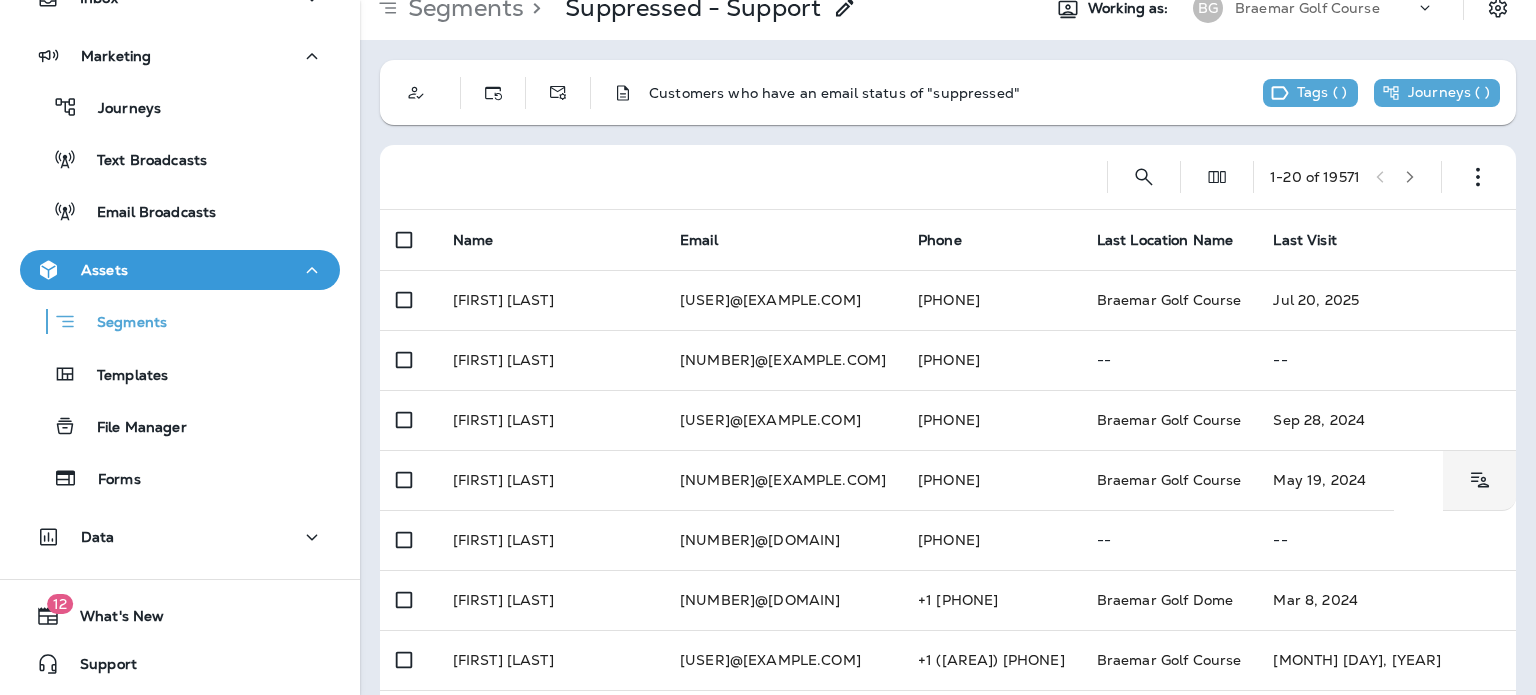 scroll, scrollTop: 0, scrollLeft: 0, axis: both 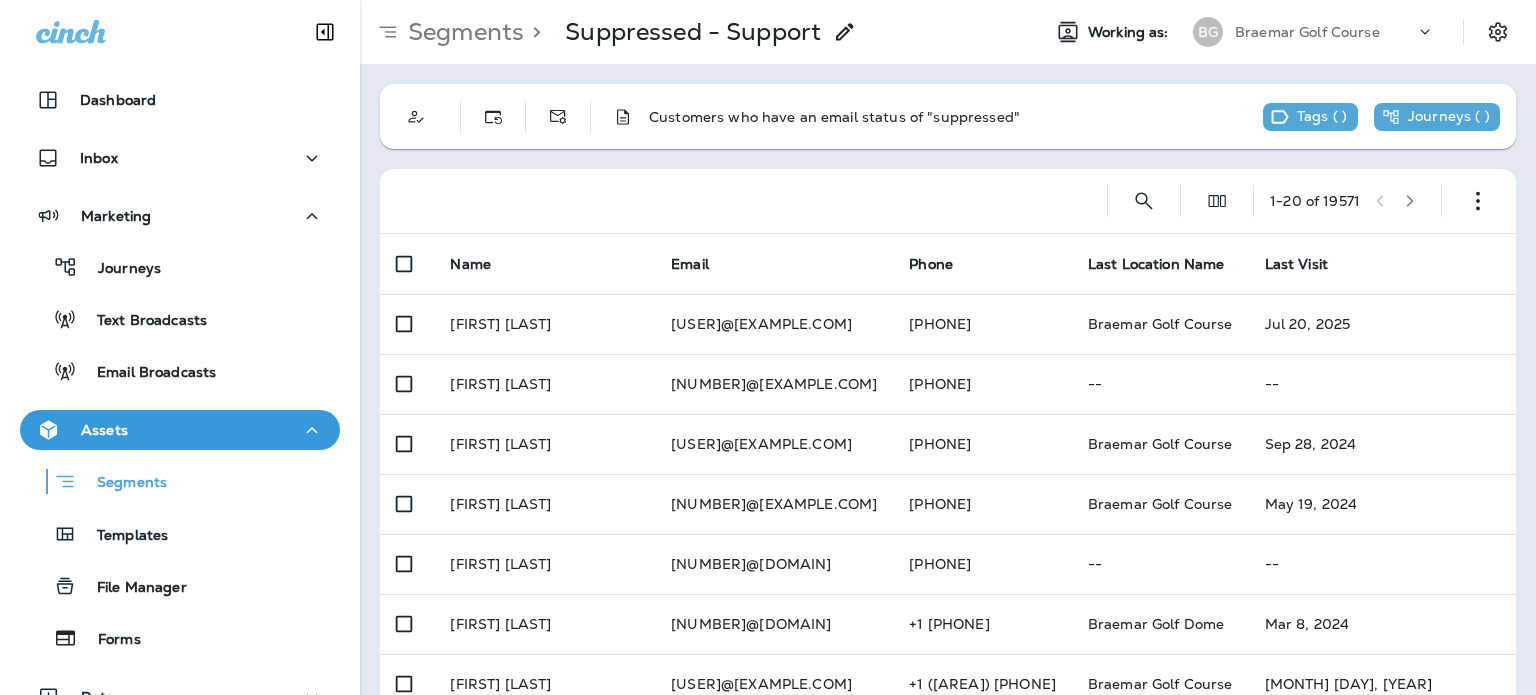 click on "Email Broadcasts" at bounding box center [122, 371] 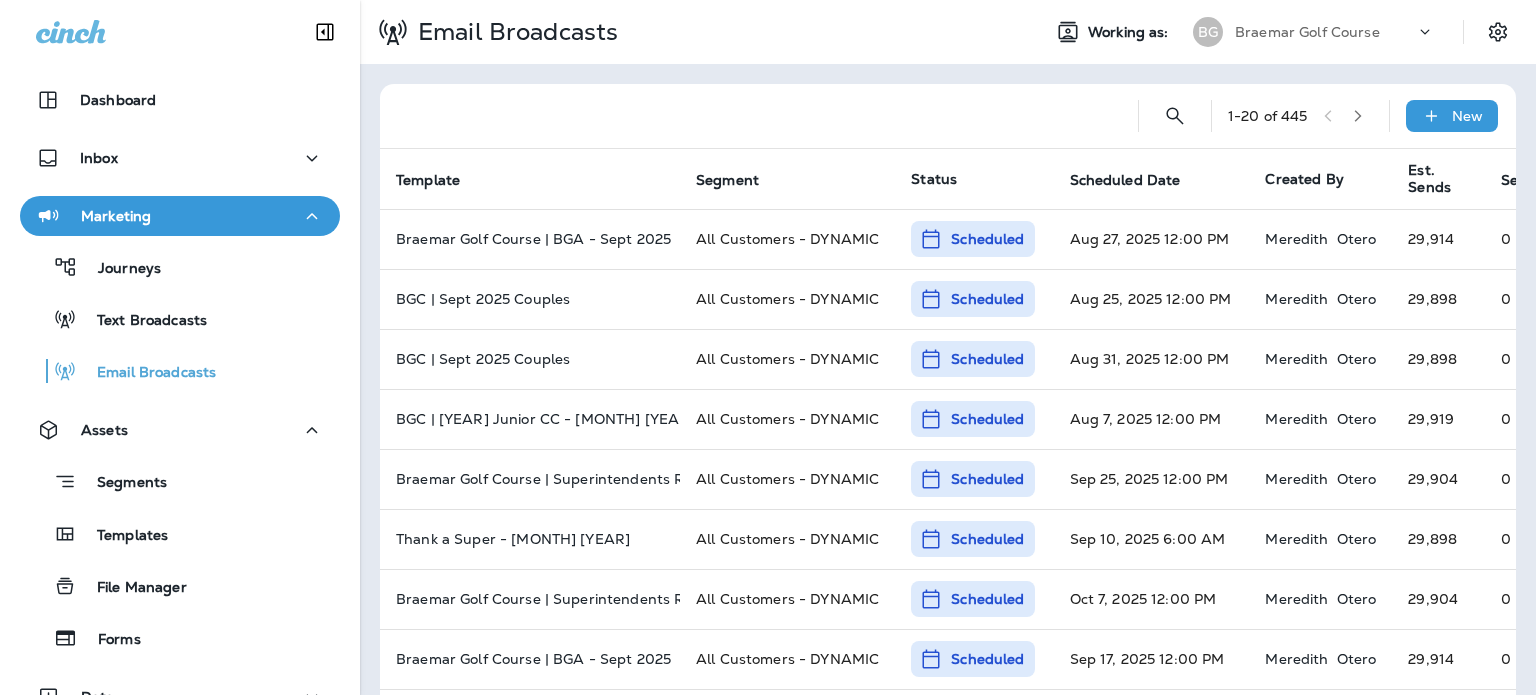 click at bounding box center (180, 30) 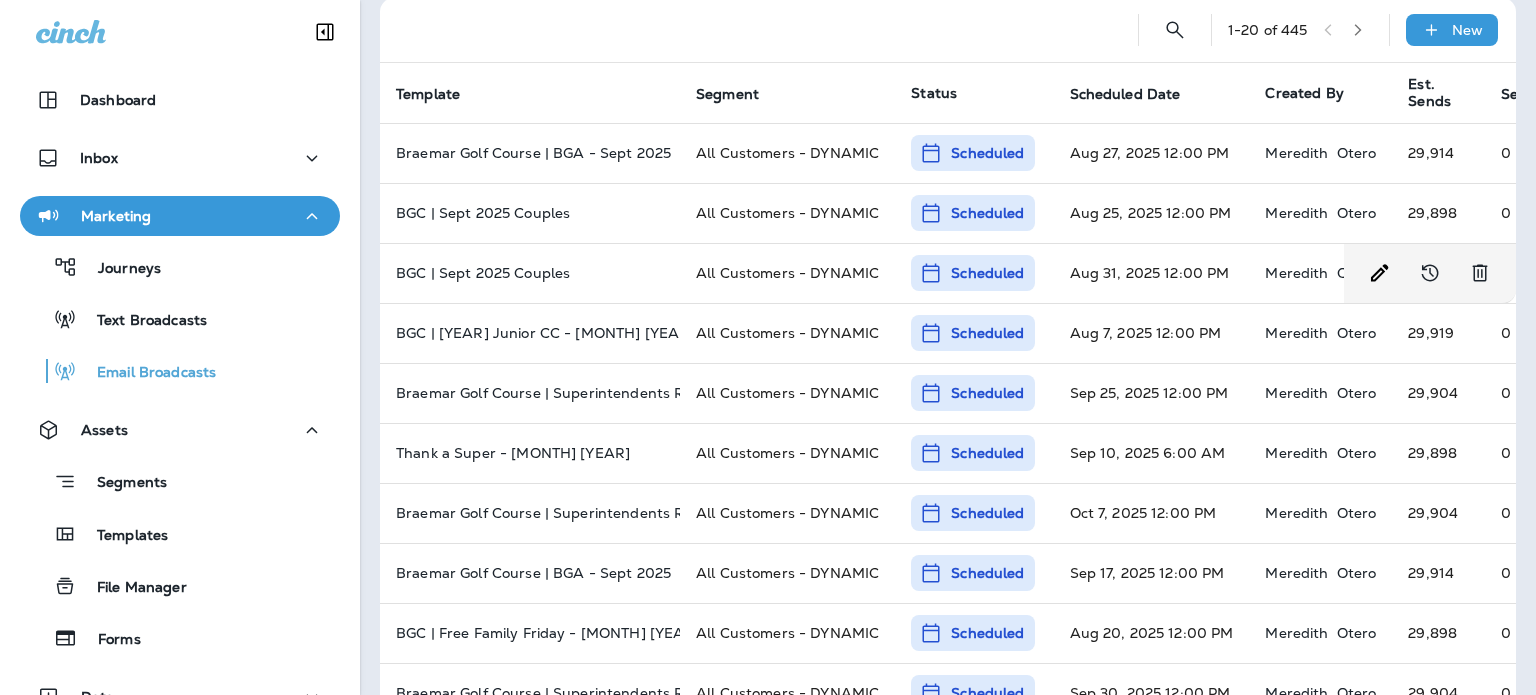 scroll, scrollTop: 0, scrollLeft: 0, axis: both 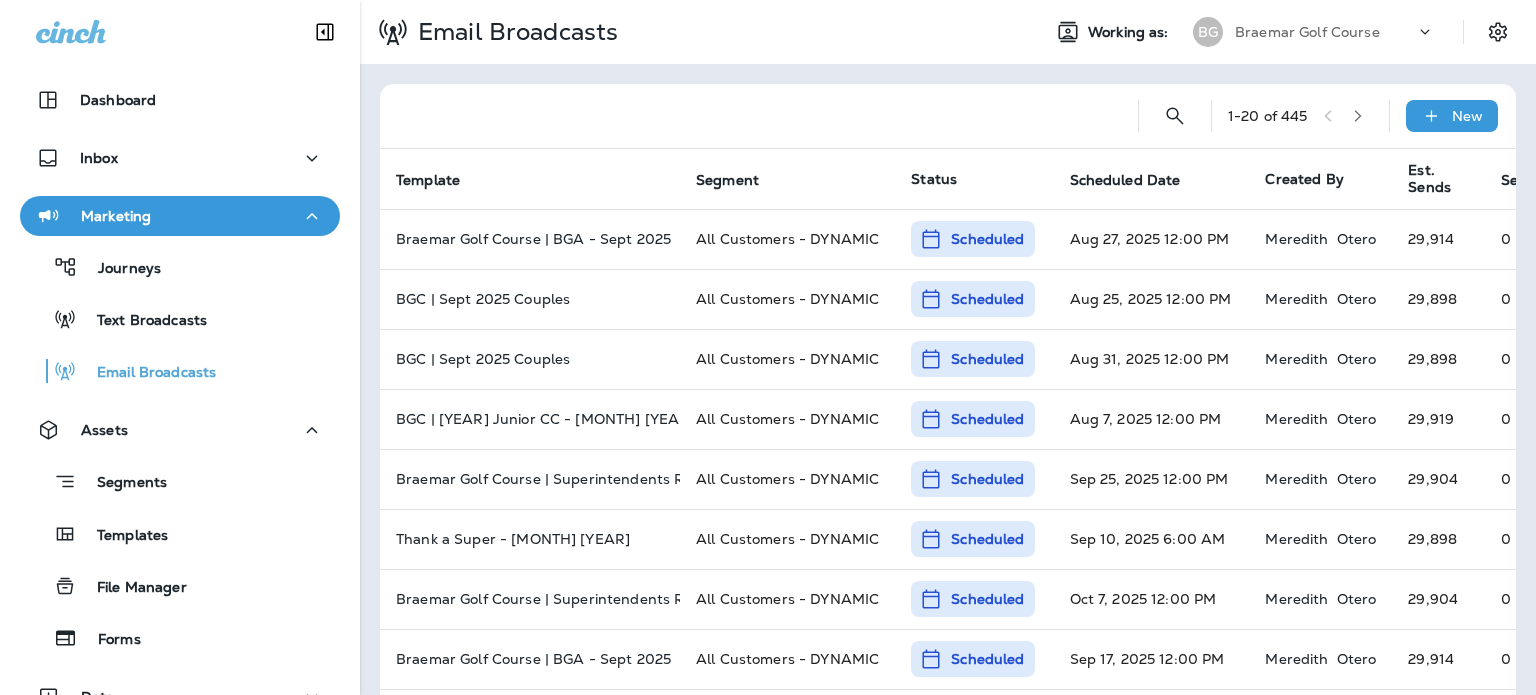 click on "Scheduled Date" at bounding box center (1125, 180) 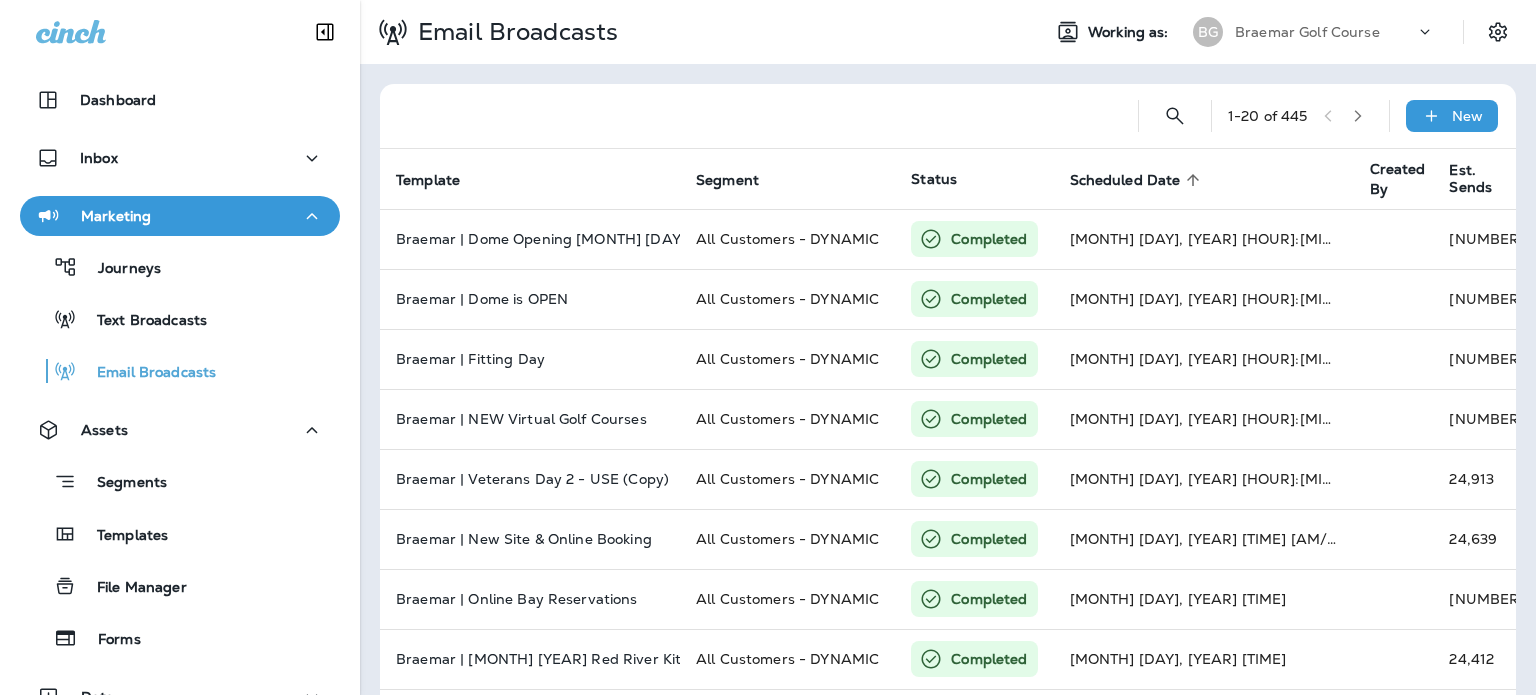 click on "Scheduled Date" at bounding box center (1125, 180) 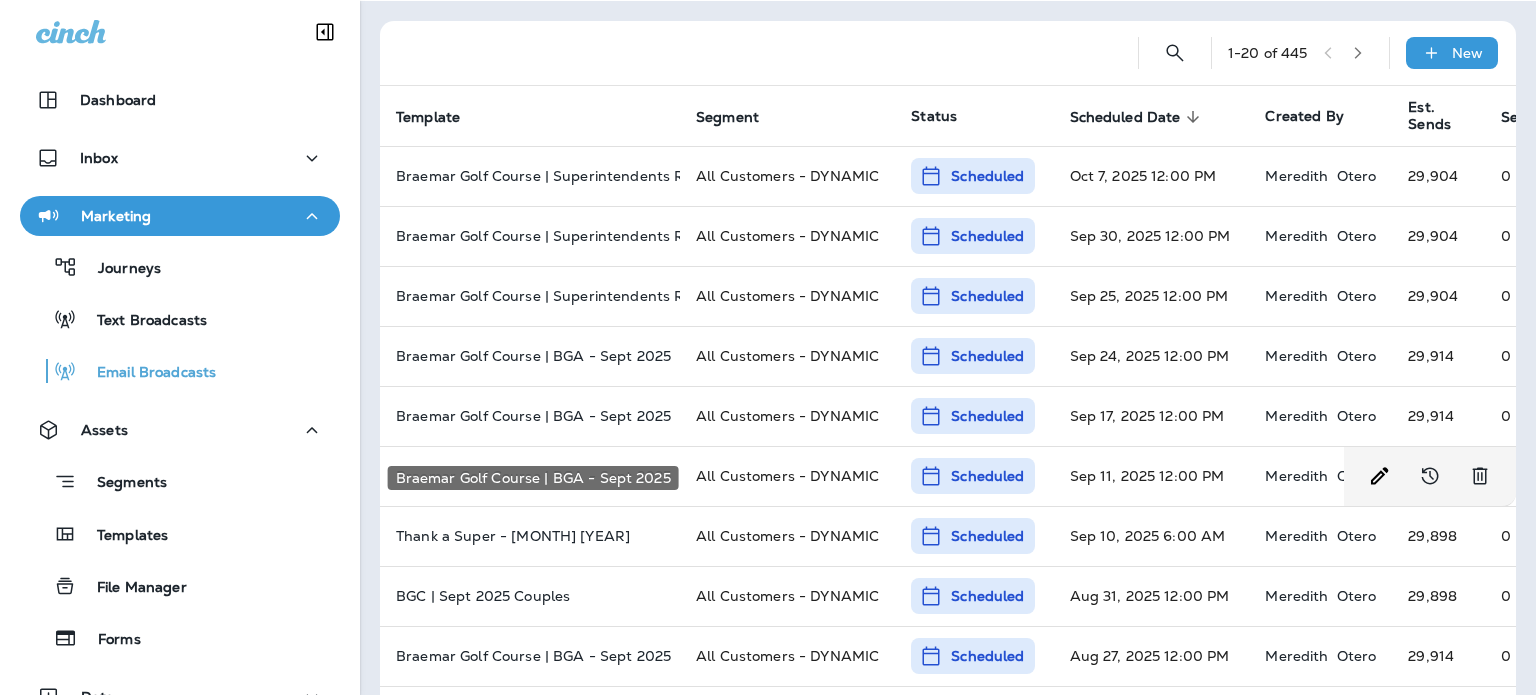 scroll, scrollTop: 0, scrollLeft: 0, axis: both 